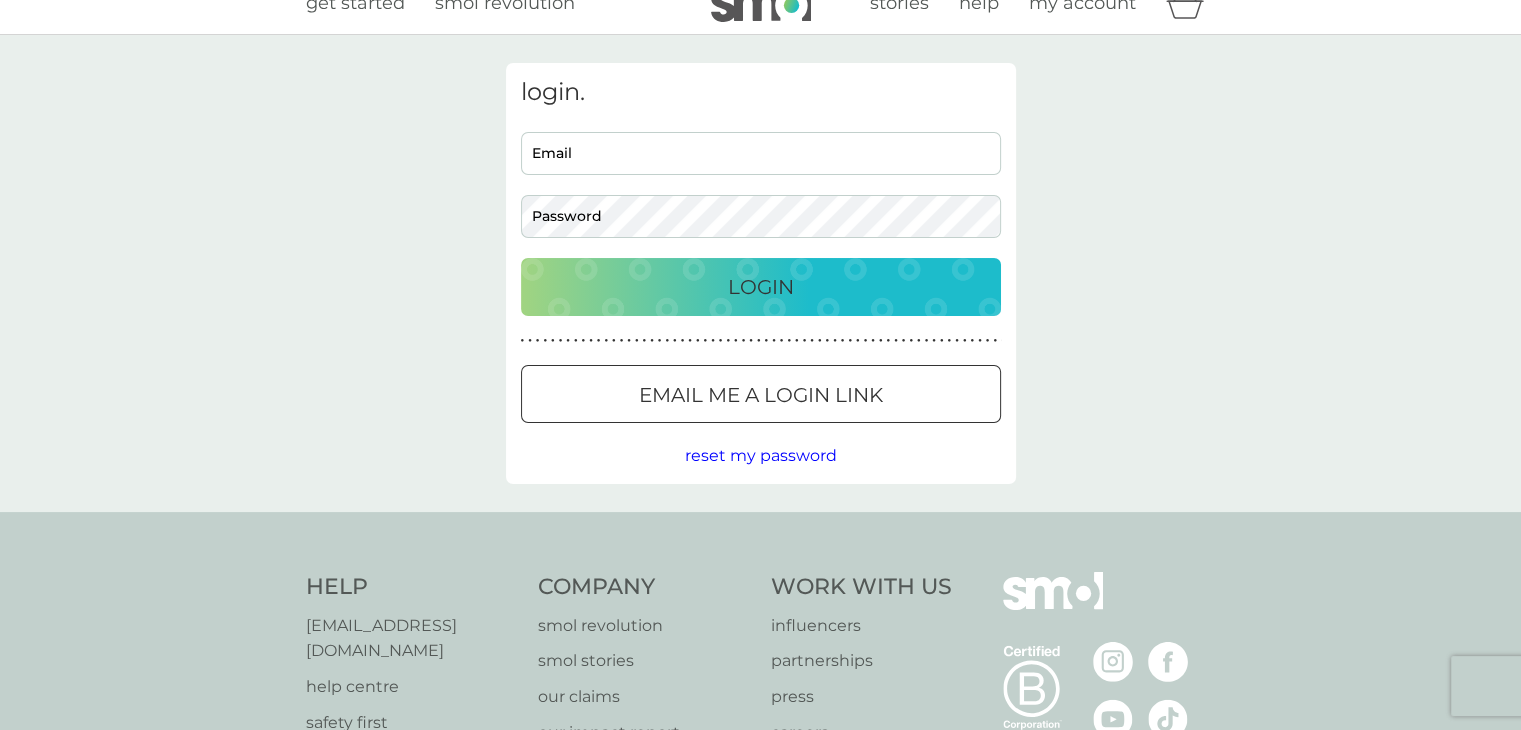 scroll, scrollTop: 31, scrollLeft: 0, axis: vertical 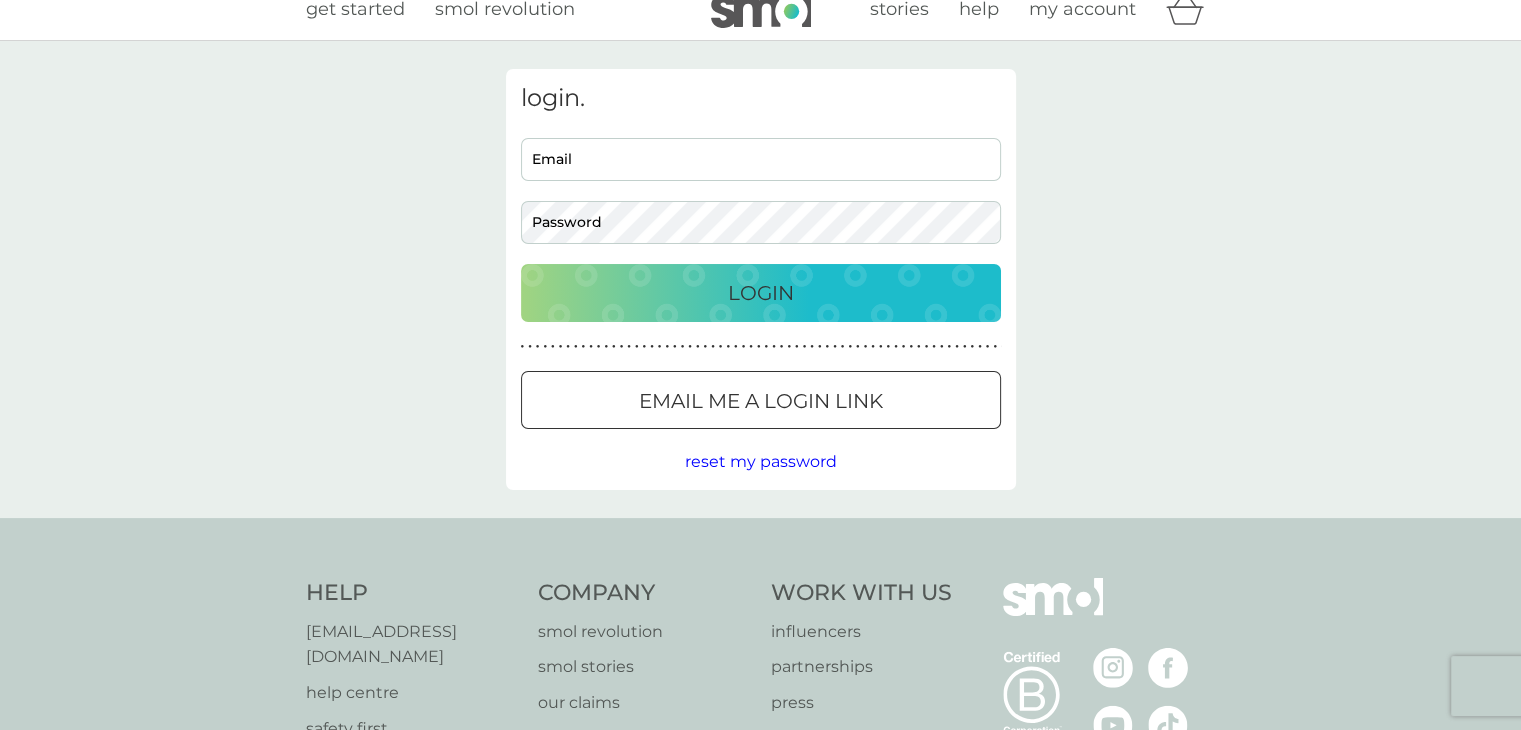 type on "glenda@fabulousnetworking.co.uk" 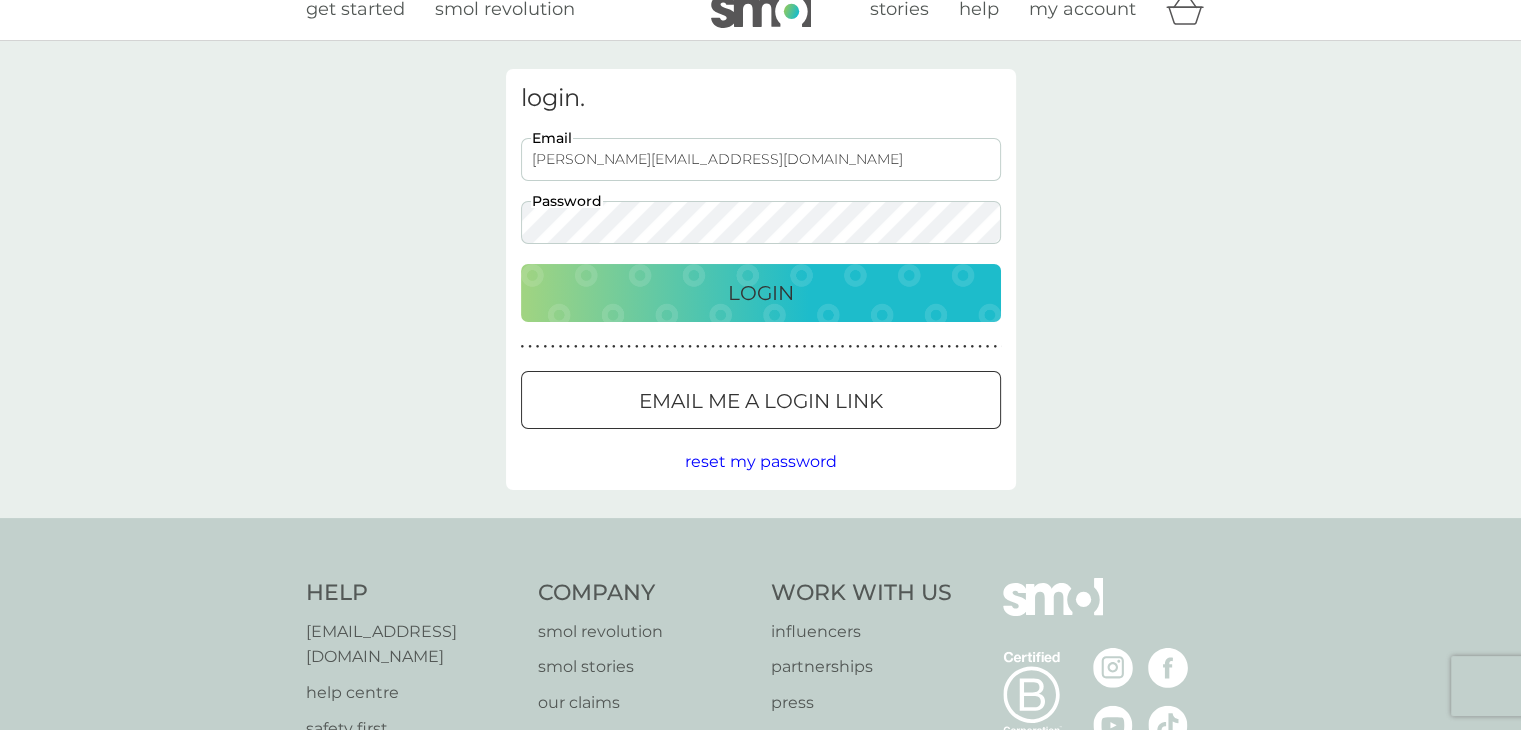 click on "Login" at bounding box center [761, 293] 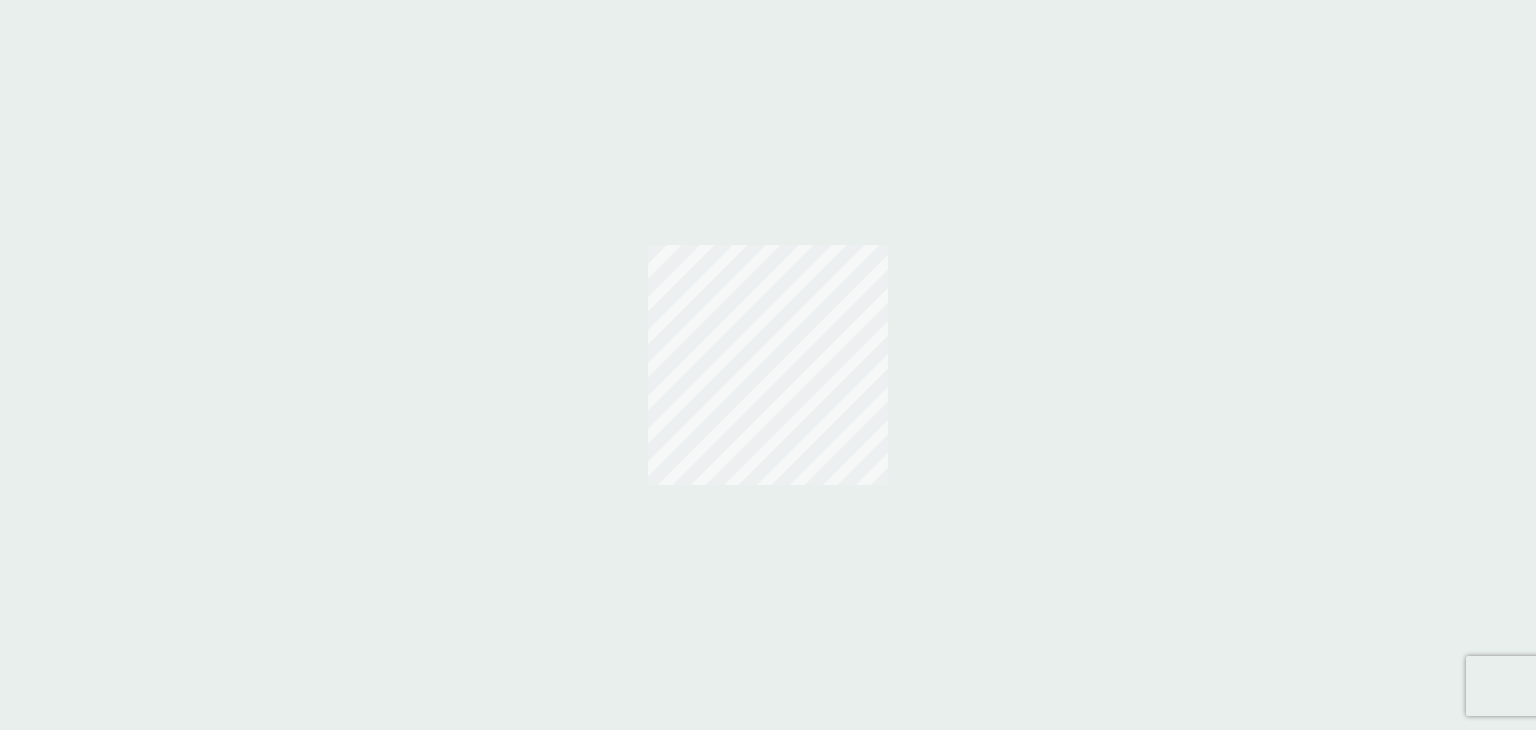 scroll, scrollTop: 0, scrollLeft: 0, axis: both 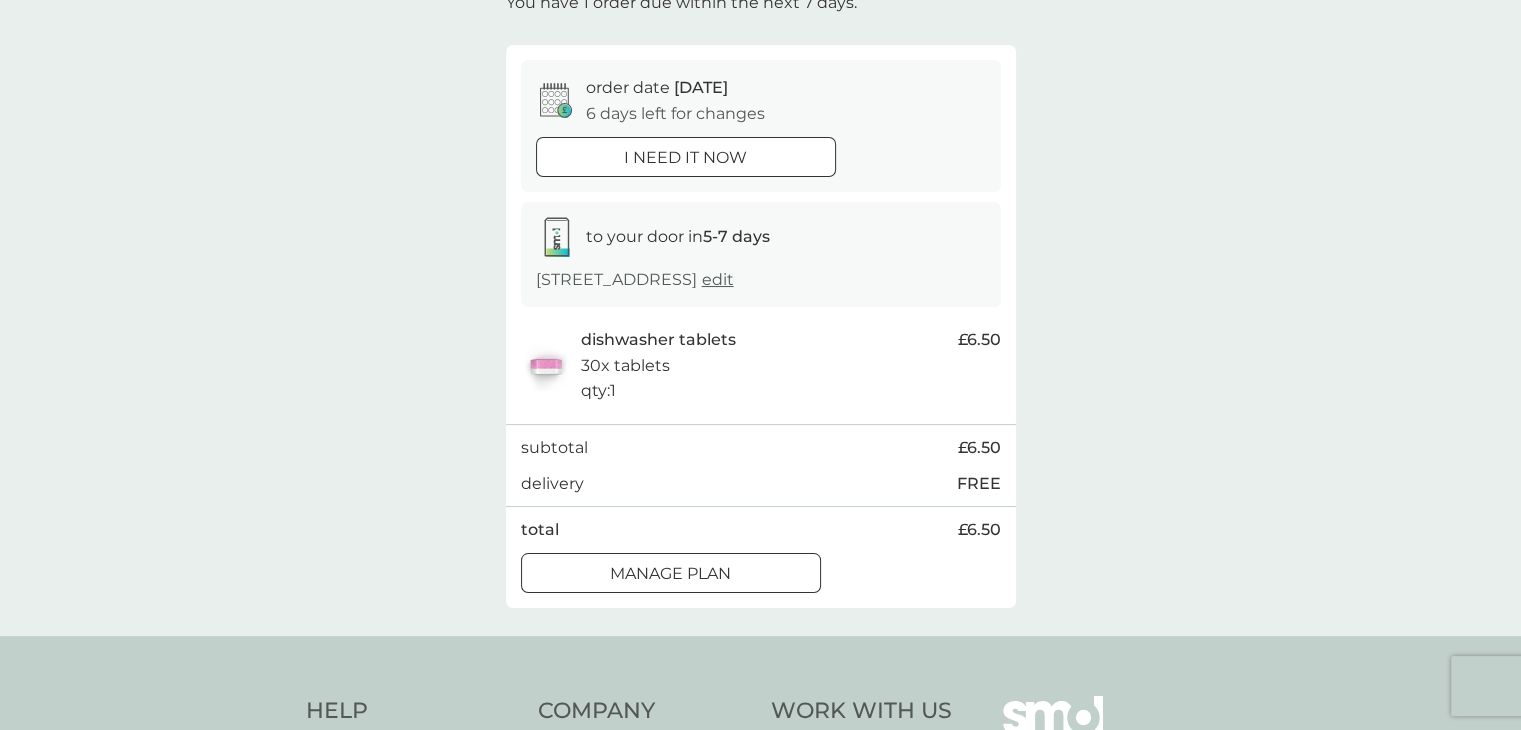 click on "Manage plan" at bounding box center (670, 574) 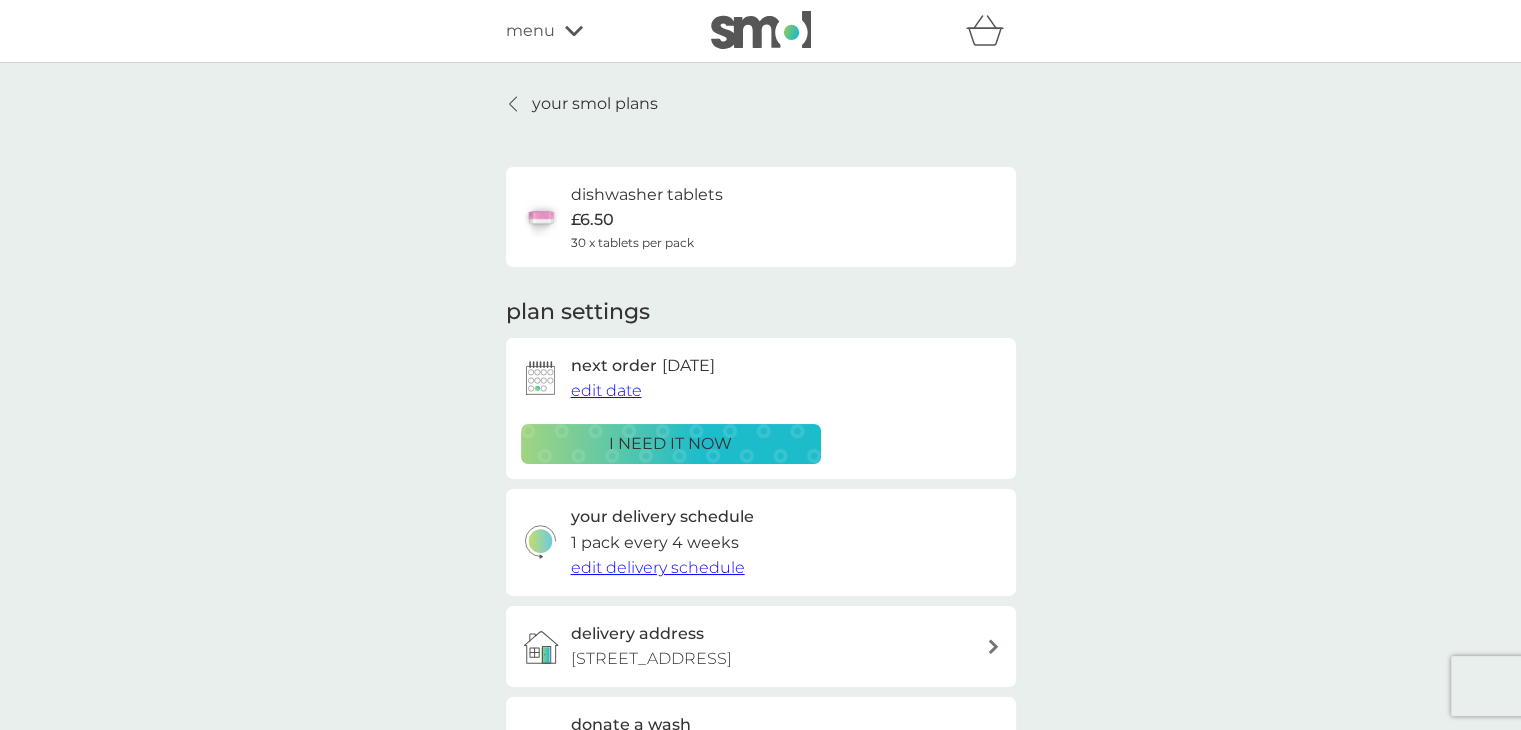 scroll, scrollTop: 6, scrollLeft: 0, axis: vertical 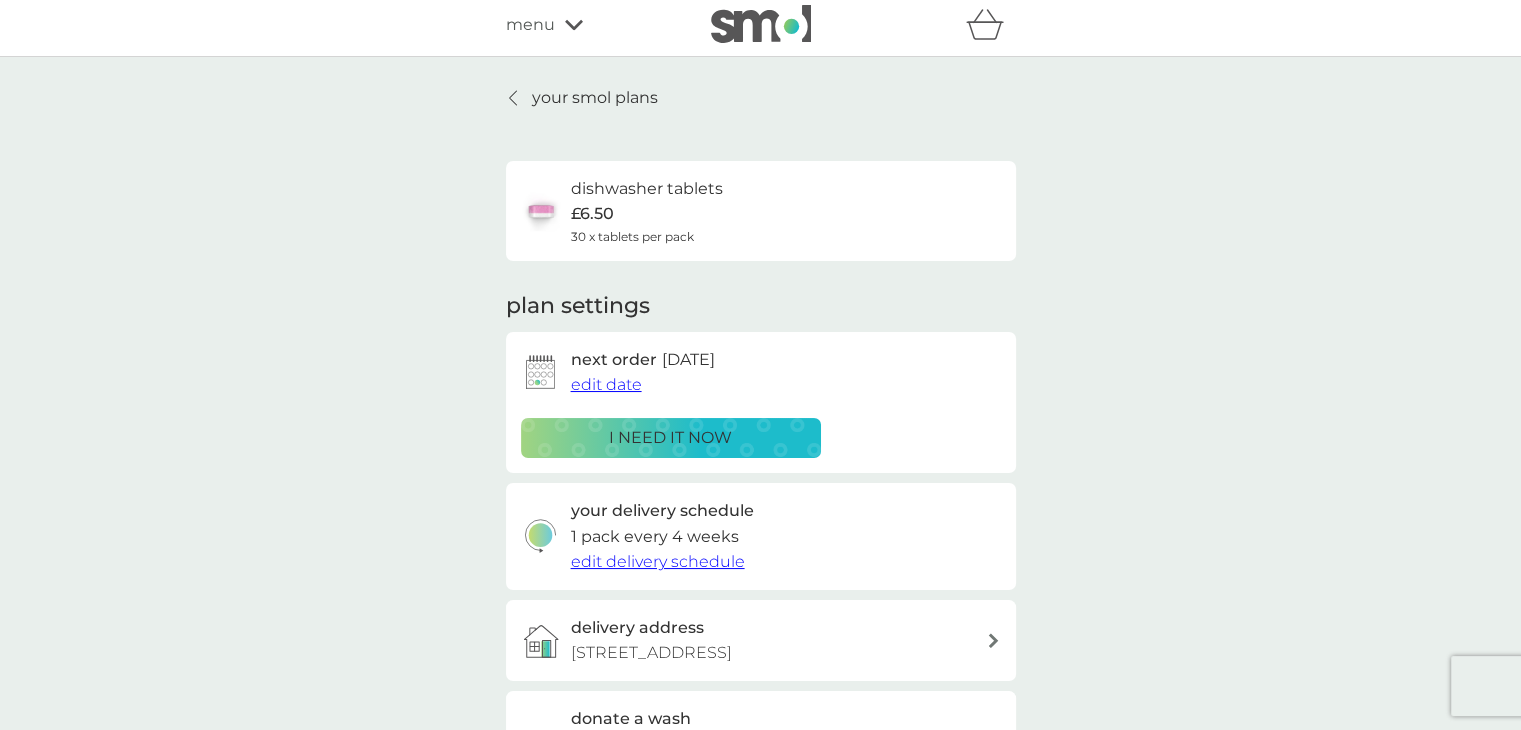 click on "your smol plans" at bounding box center [582, 98] 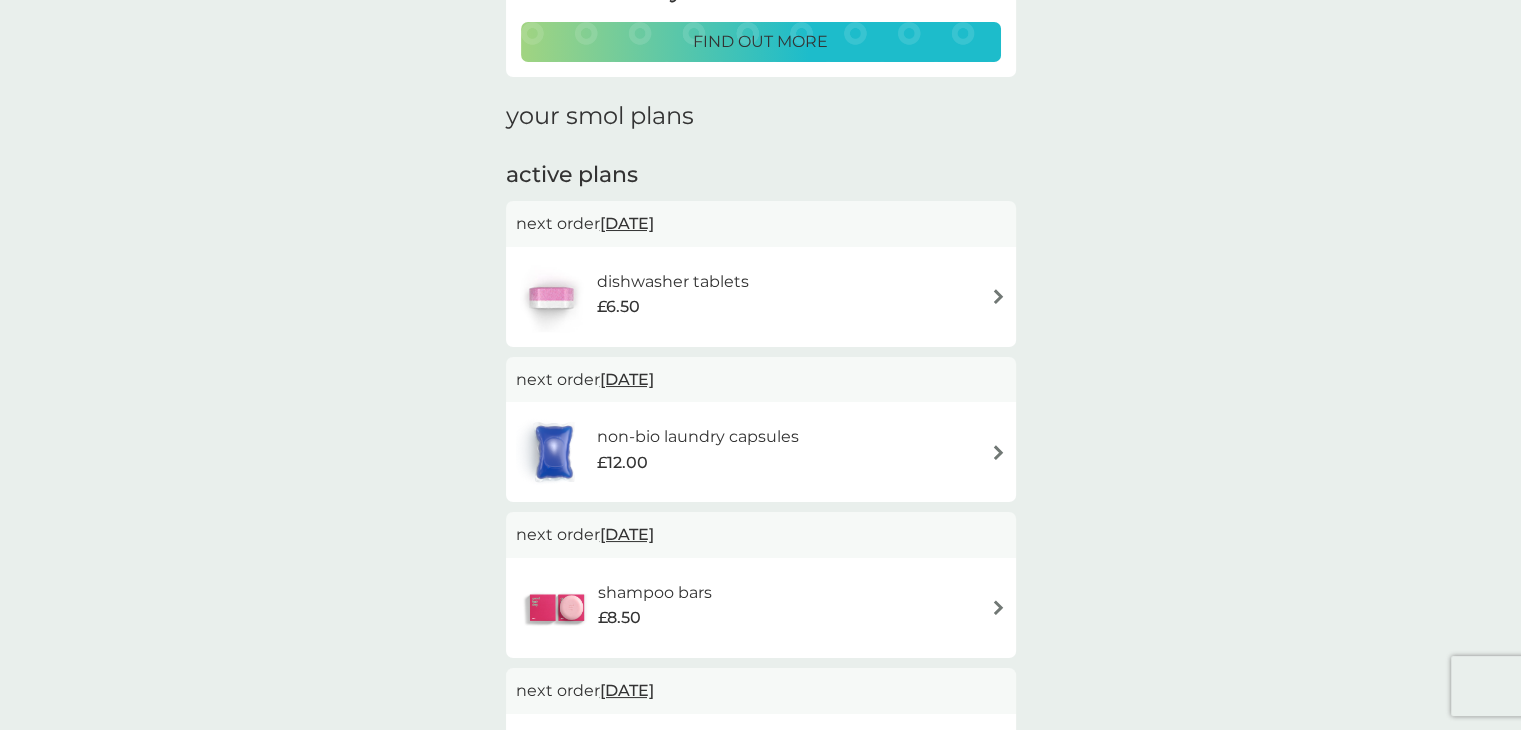 scroll, scrollTop: 215, scrollLeft: 0, axis: vertical 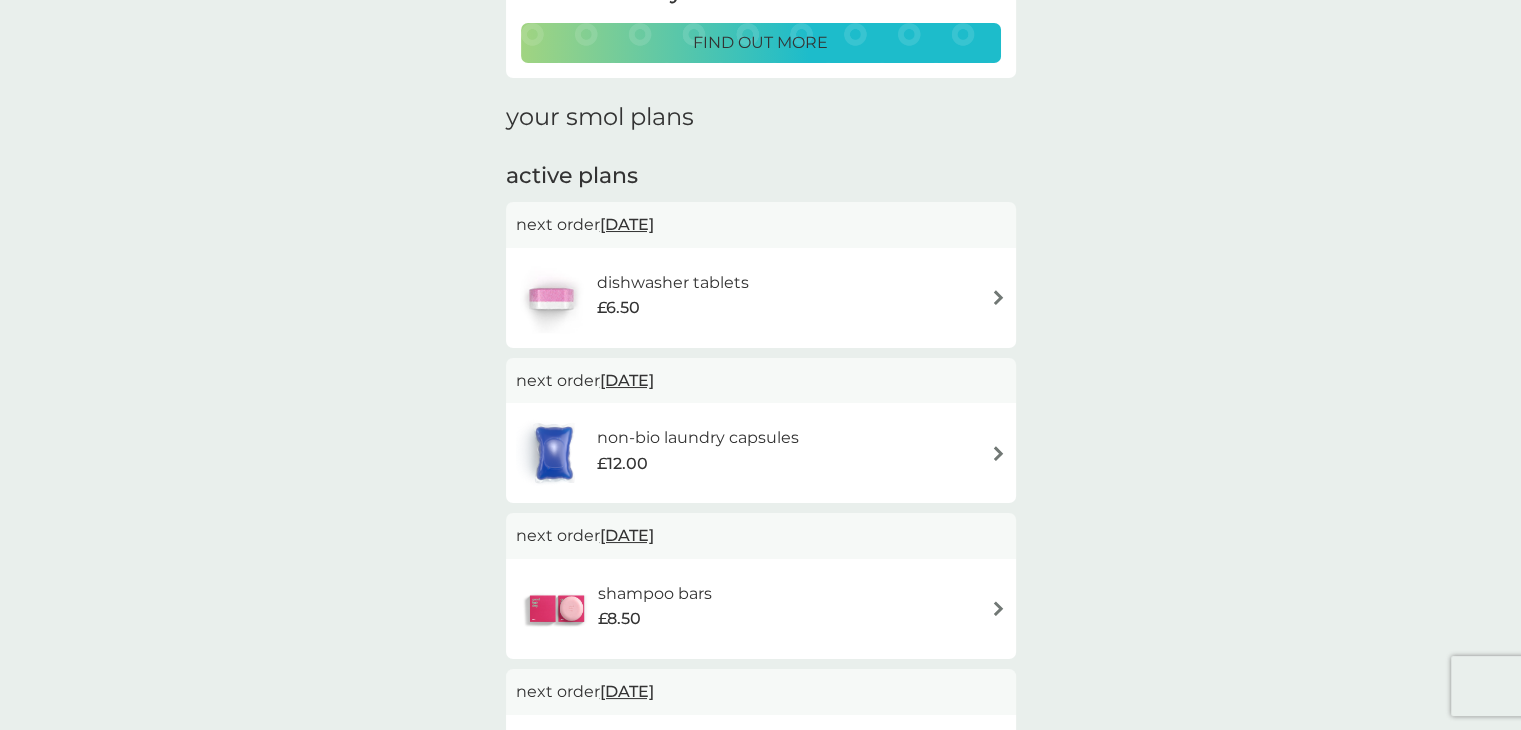 click on "[DATE]" at bounding box center [627, 380] 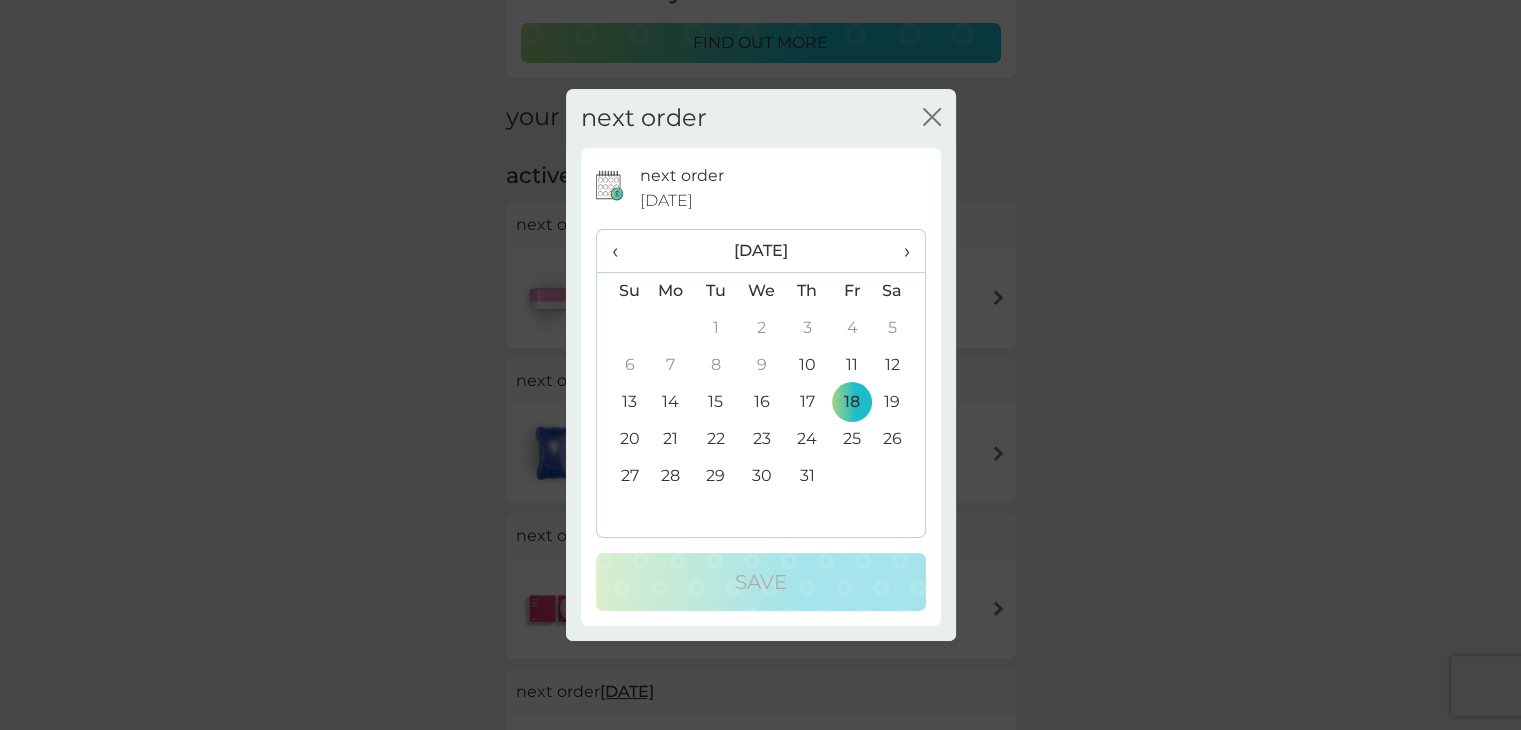 click on "16" at bounding box center (761, 402) 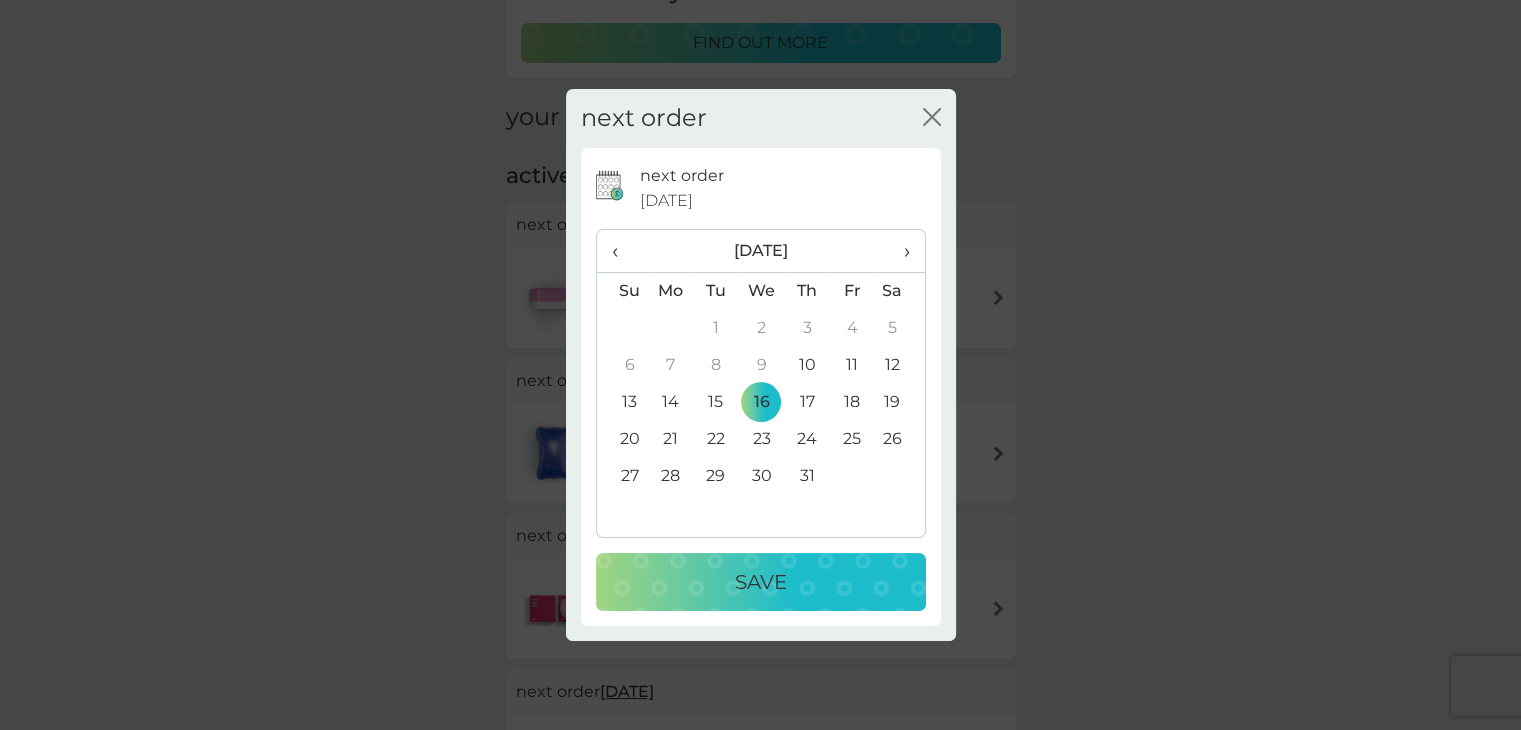 click on "Save" at bounding box center (761, 582) 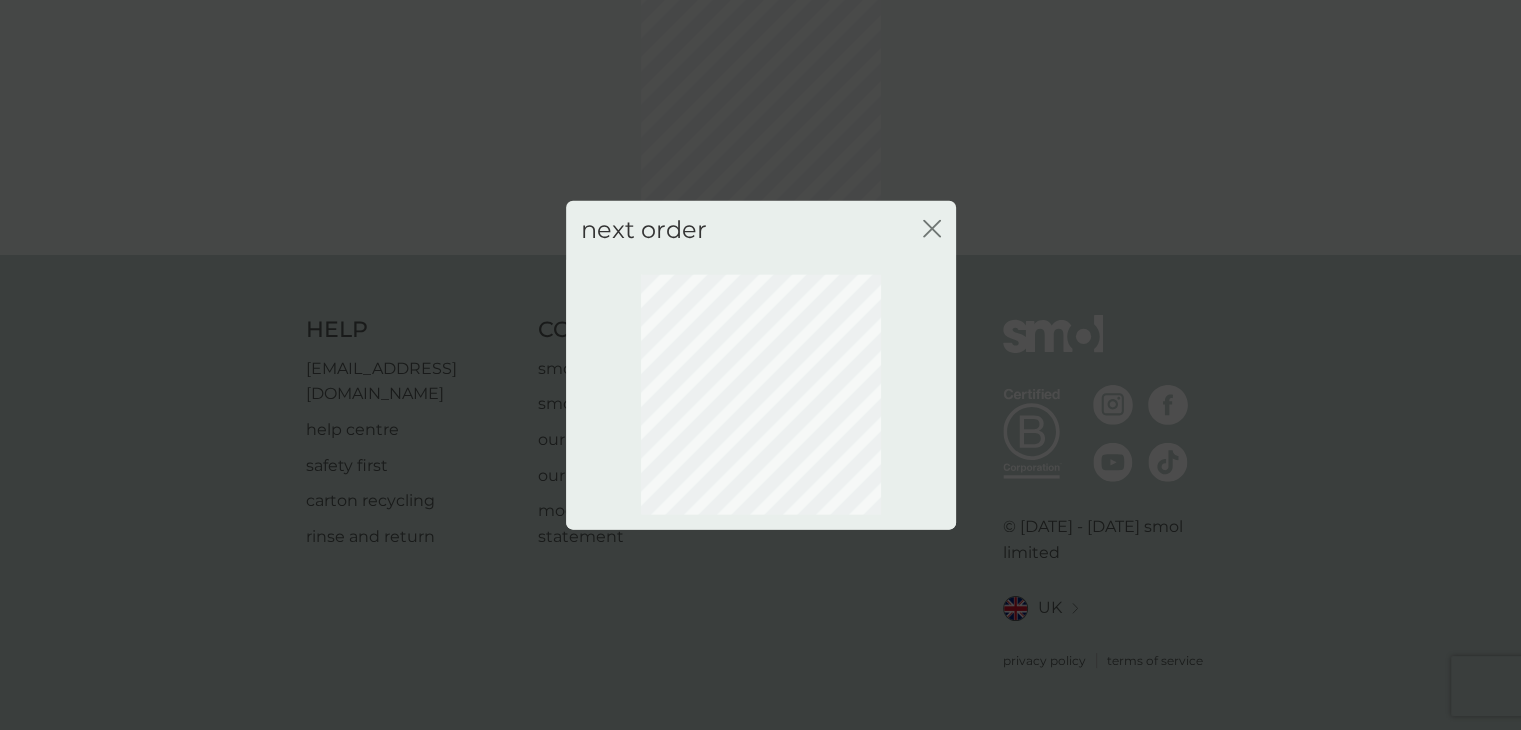 scroll, scrollTop: 108, scrollLeft: 0, axis: vertical 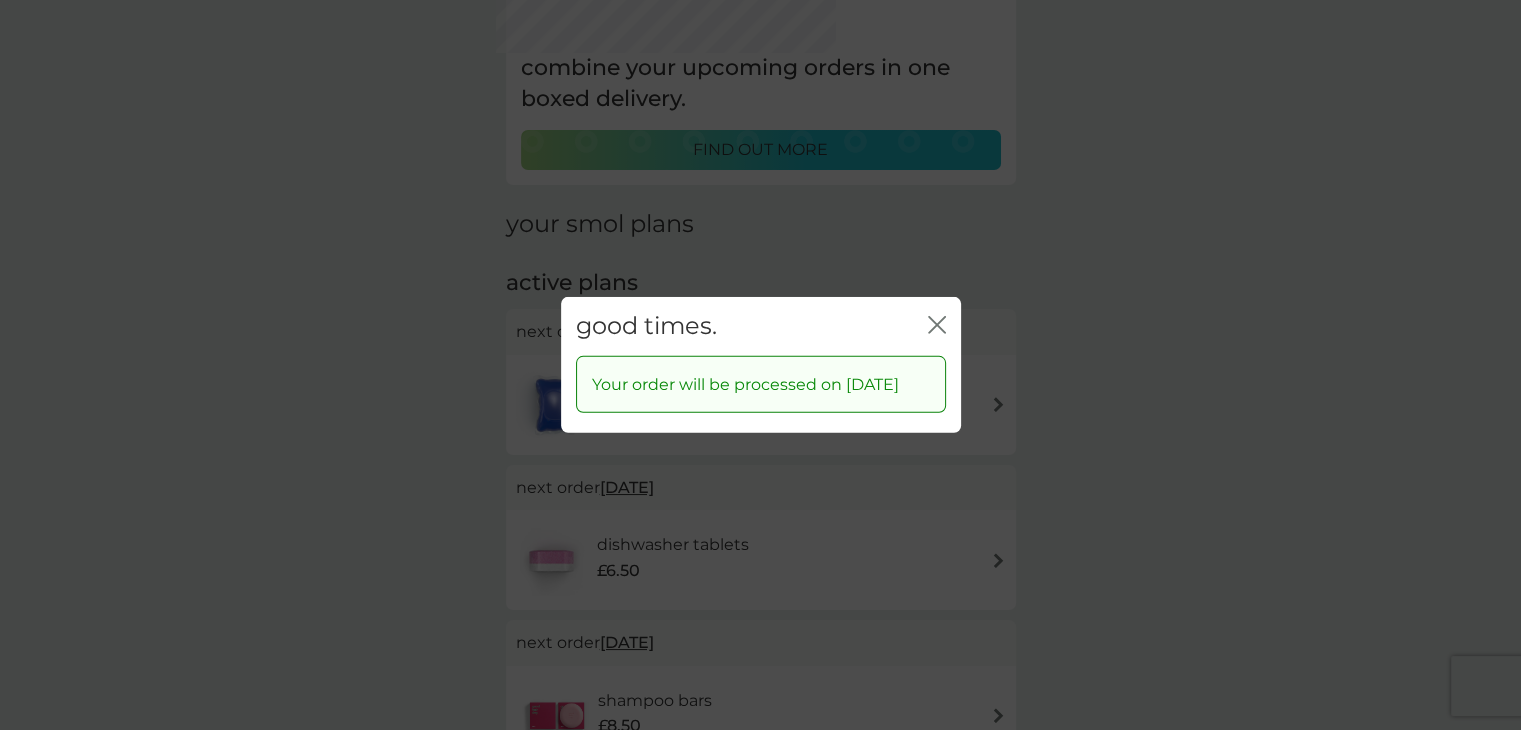 click on "close" 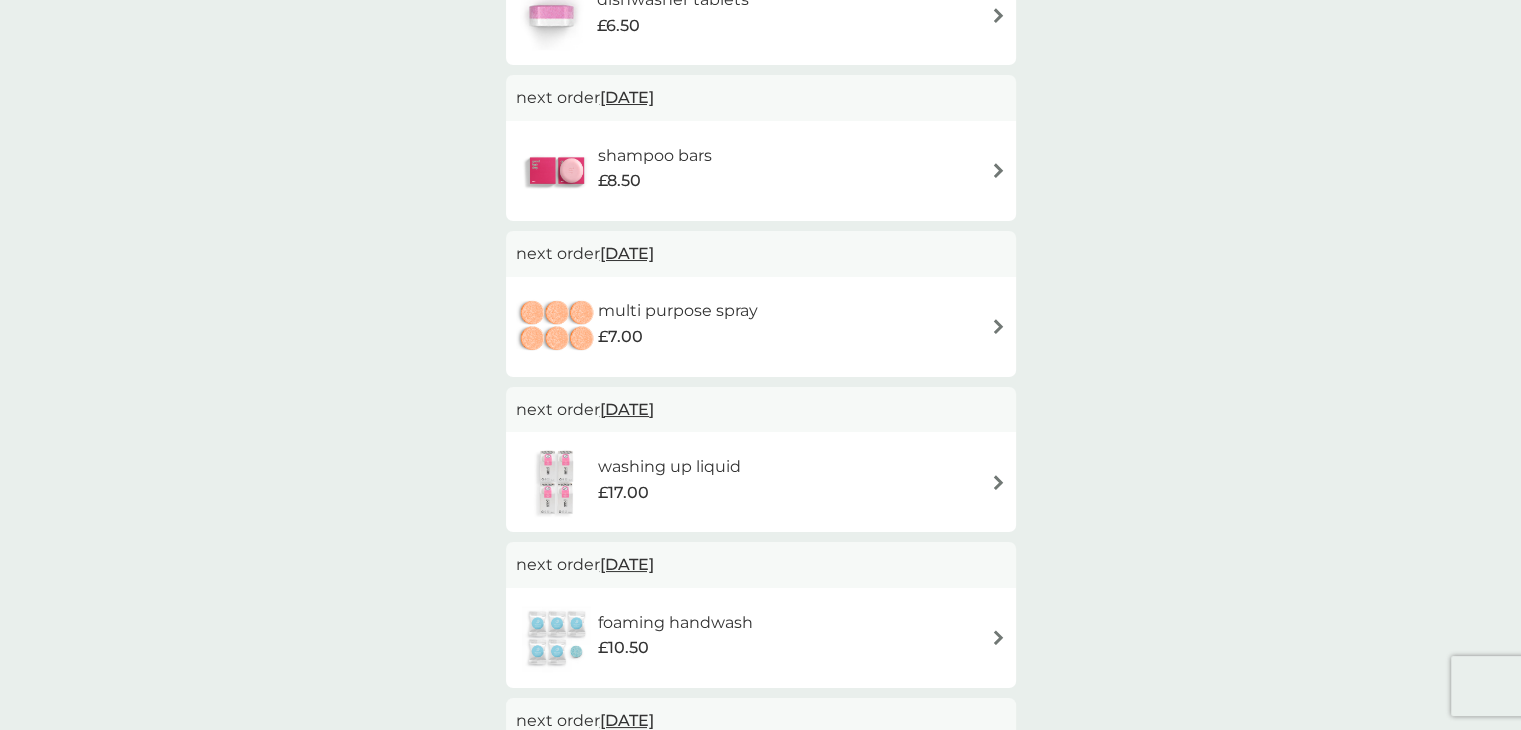 scroll, scrollTop: 649, scrollLeft: 0, axis: vertical 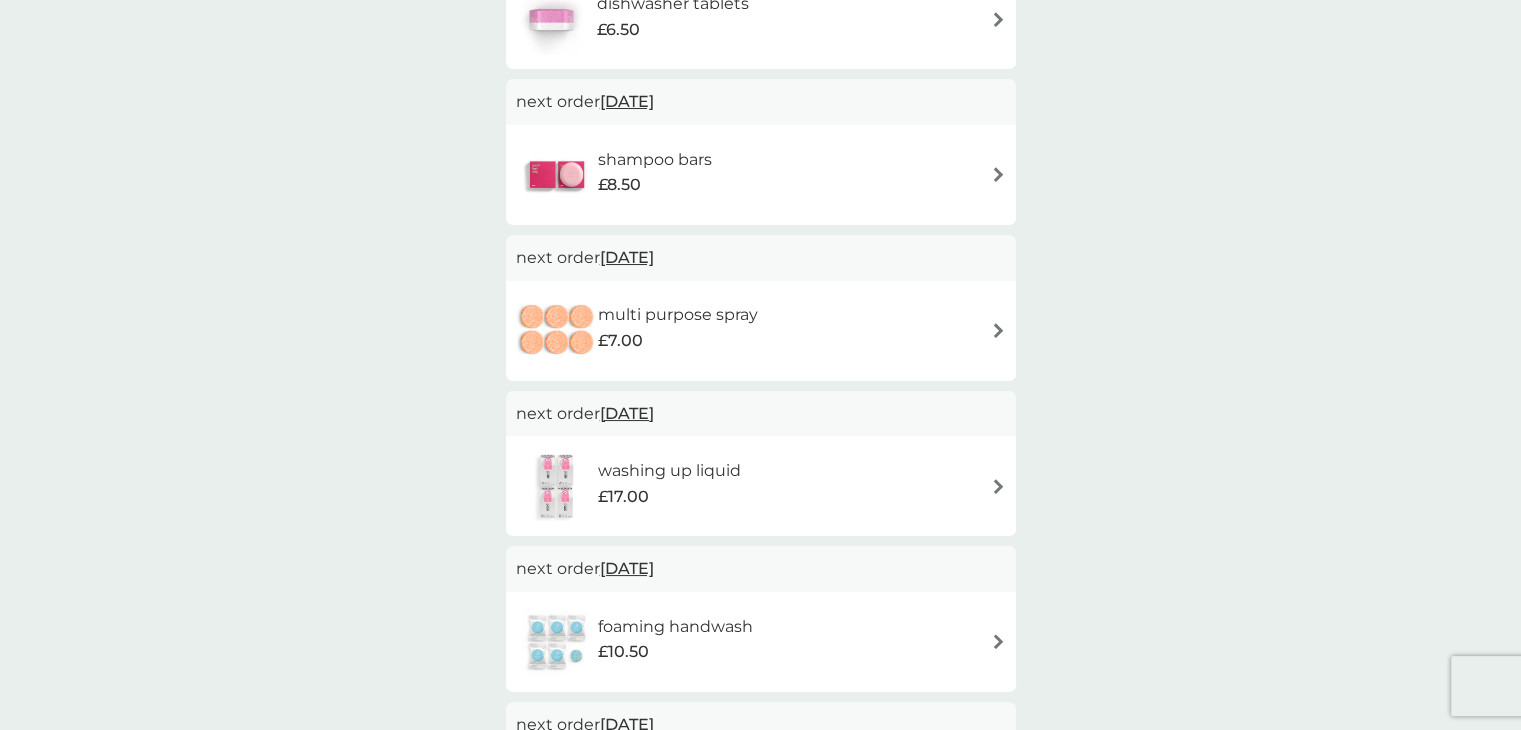 click at bounding box center [998, 330] 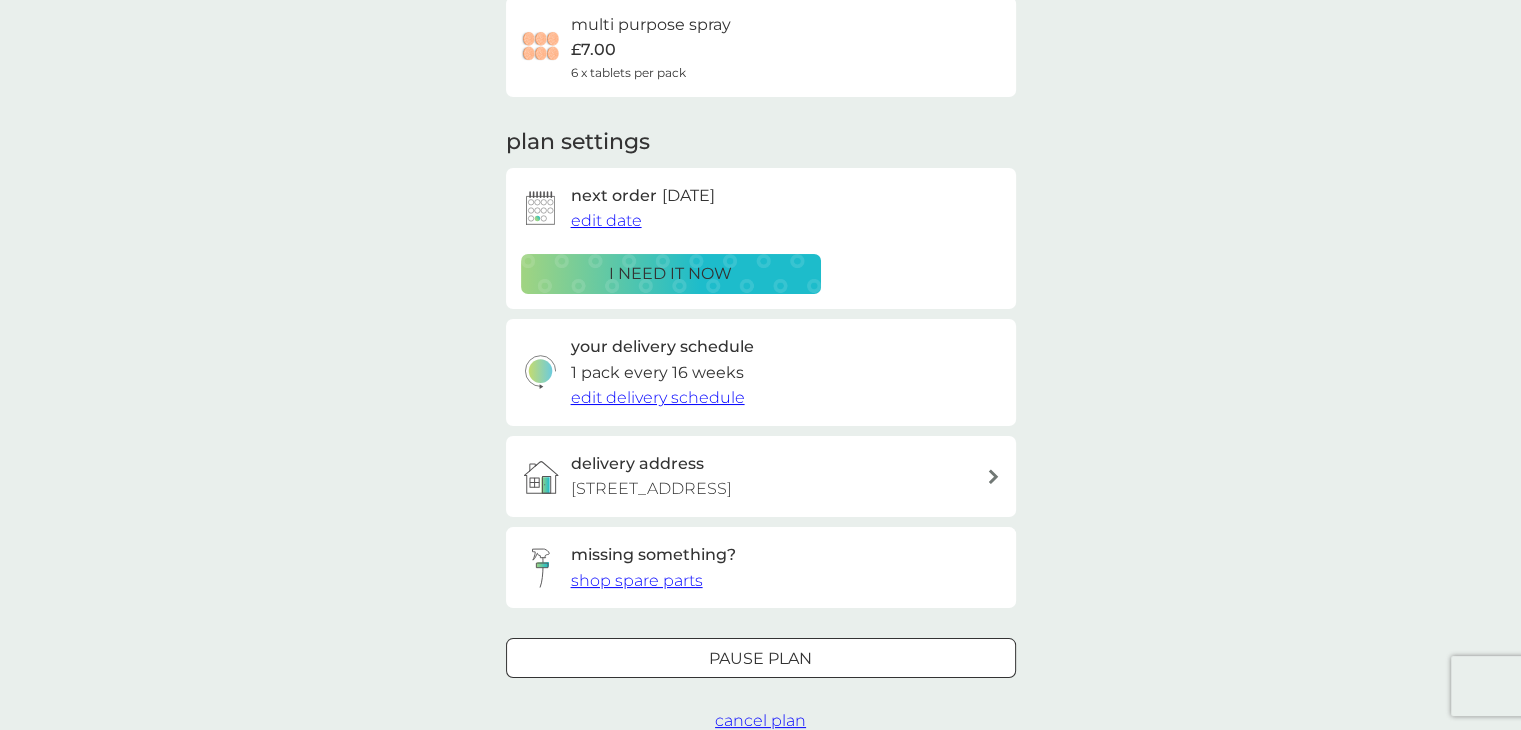 scroll, scrollTop: 172, scrollLeft: 0, axis: vertical 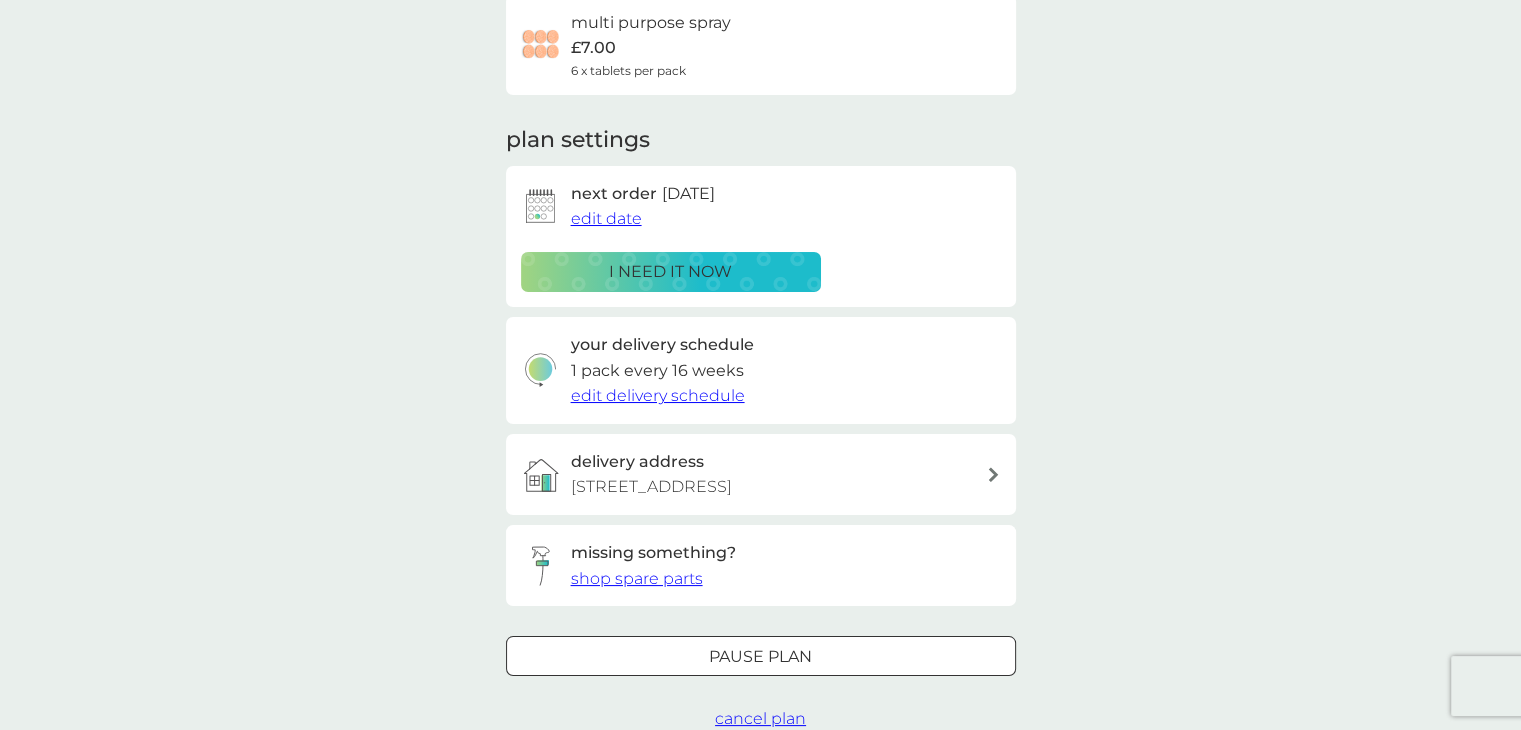 click on "edit delivery schedule" at bounding box center (658, 395) 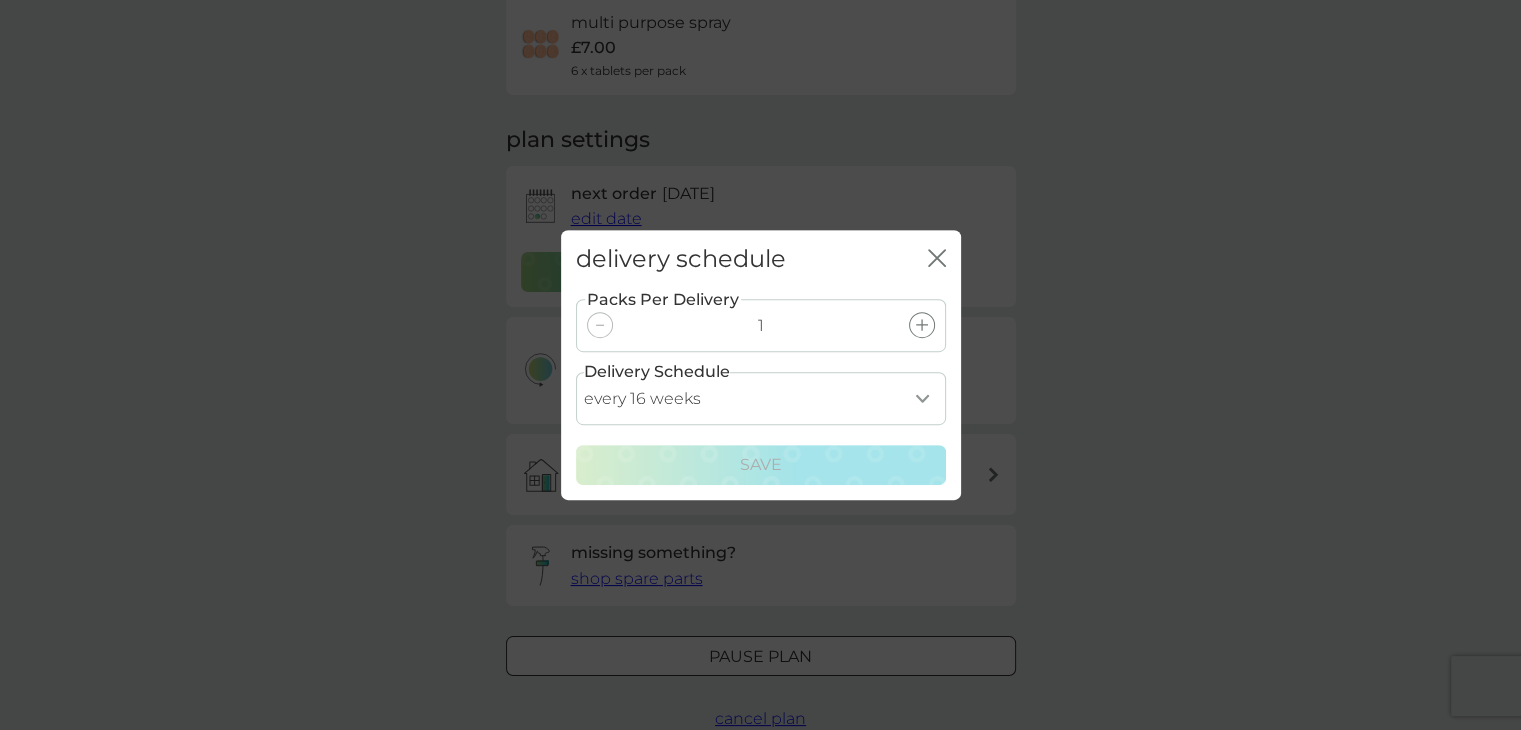click on "every 1 week every 2 weeks every 3 weeks every 4 weeks every 5 weeks every 6 weeks every 7 weeks every 8 weeks every 9 weeks every 10 weeks every 11 weeks every 12 weeks every 13 weeks every 14 weeks every 15 weeks every 16 weeks every 17 weeks every 18 weeks every 19 weeks every 20 weeks every 21 weeks every 22 weeks every 23 weeks every 24 weeks every 25 weeks every 26 weeks every 27 weeks every 28 weeks every 29 weeks every 30 weeks every 31 weeks every 32 weeks every 33 weeks every 34 weeks every 35 weeks" at bounding box center [761, 398] 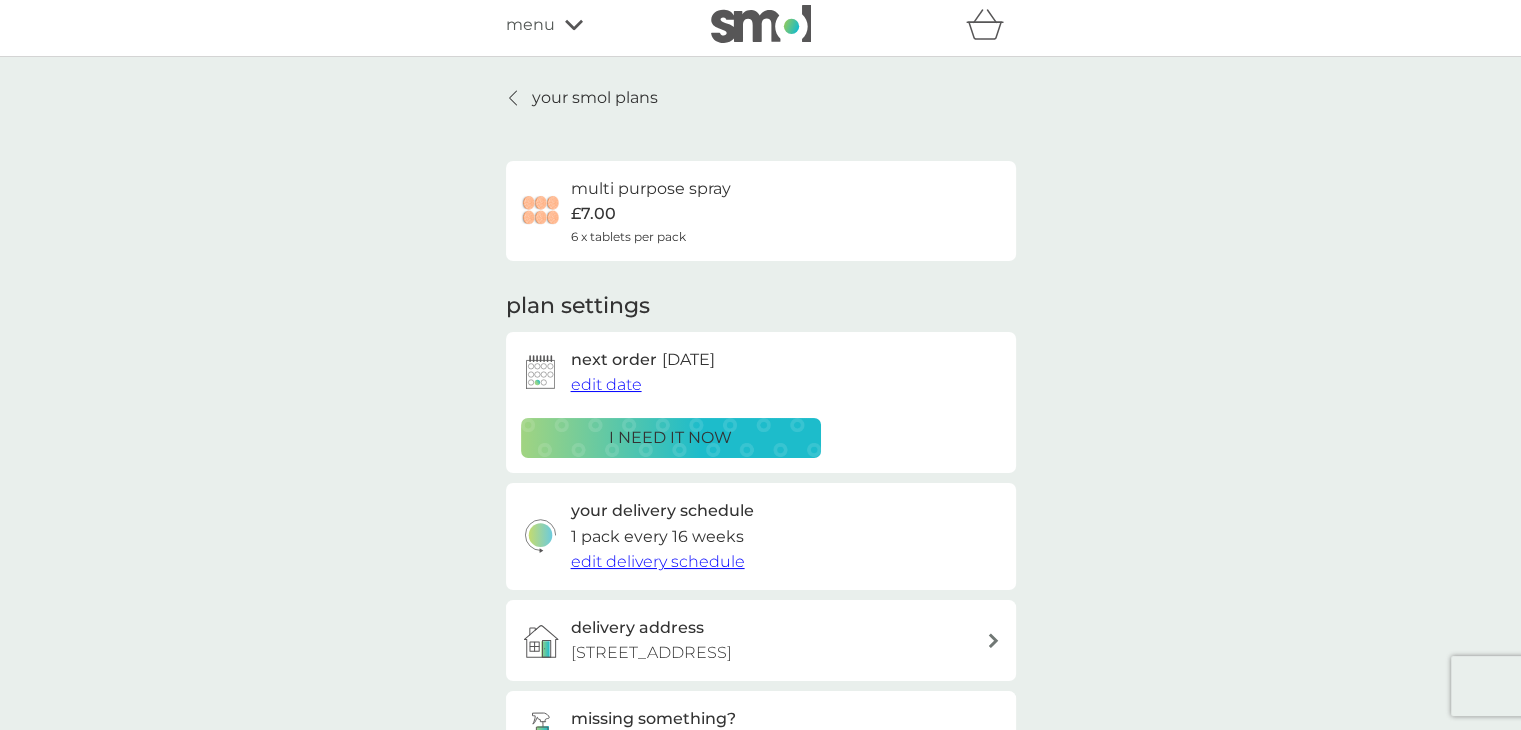 scroll, scrollTop: 0, scrollLeft: 0, axis: both 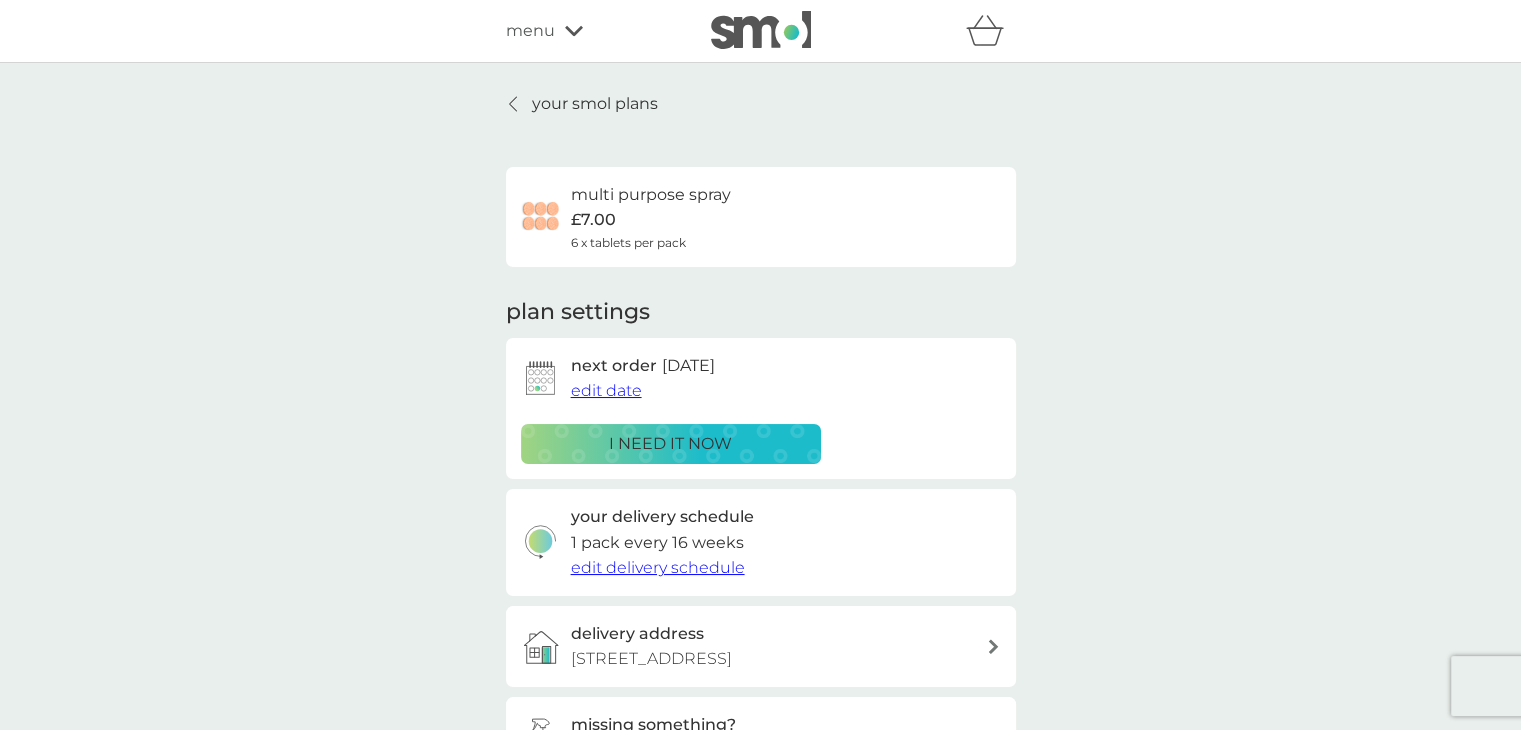 click on "multi purpose spray" at bounding box center (651, 195) 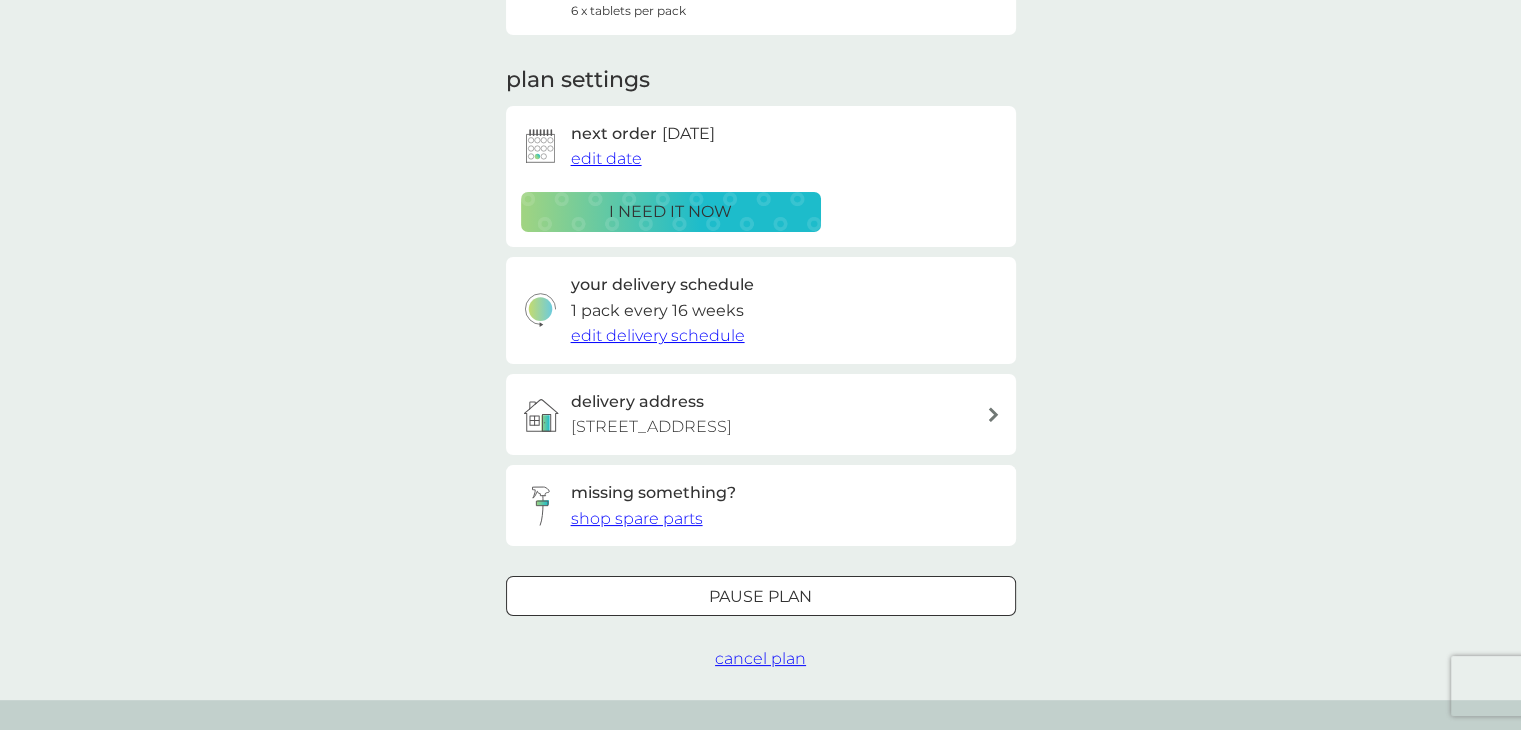 scroll, scrollTop: 236, scrollLeft: 0, axis: vertical 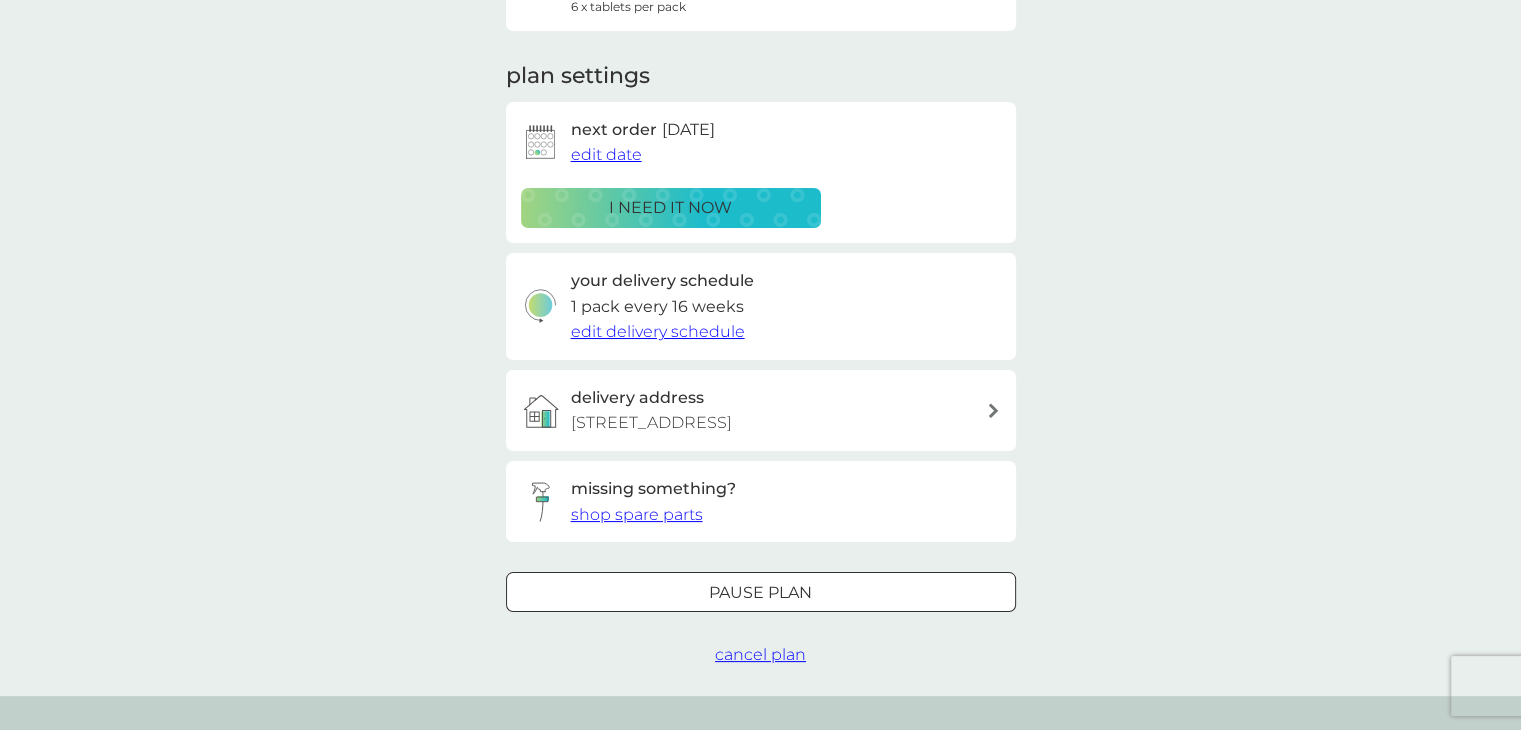 click on "Pause plan" at bounding box center [760, 593] 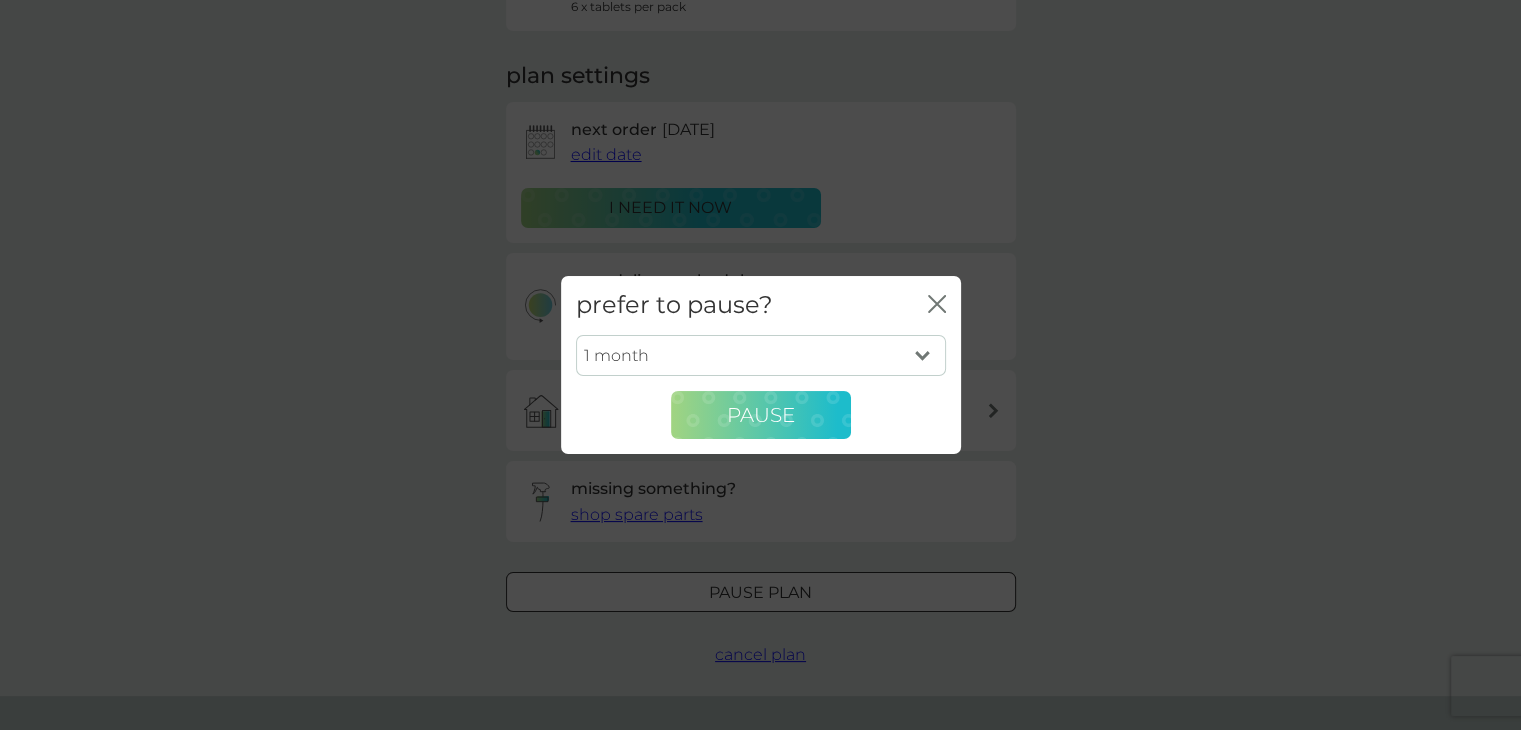 click on "Pause" at bounding box center [761, 415] 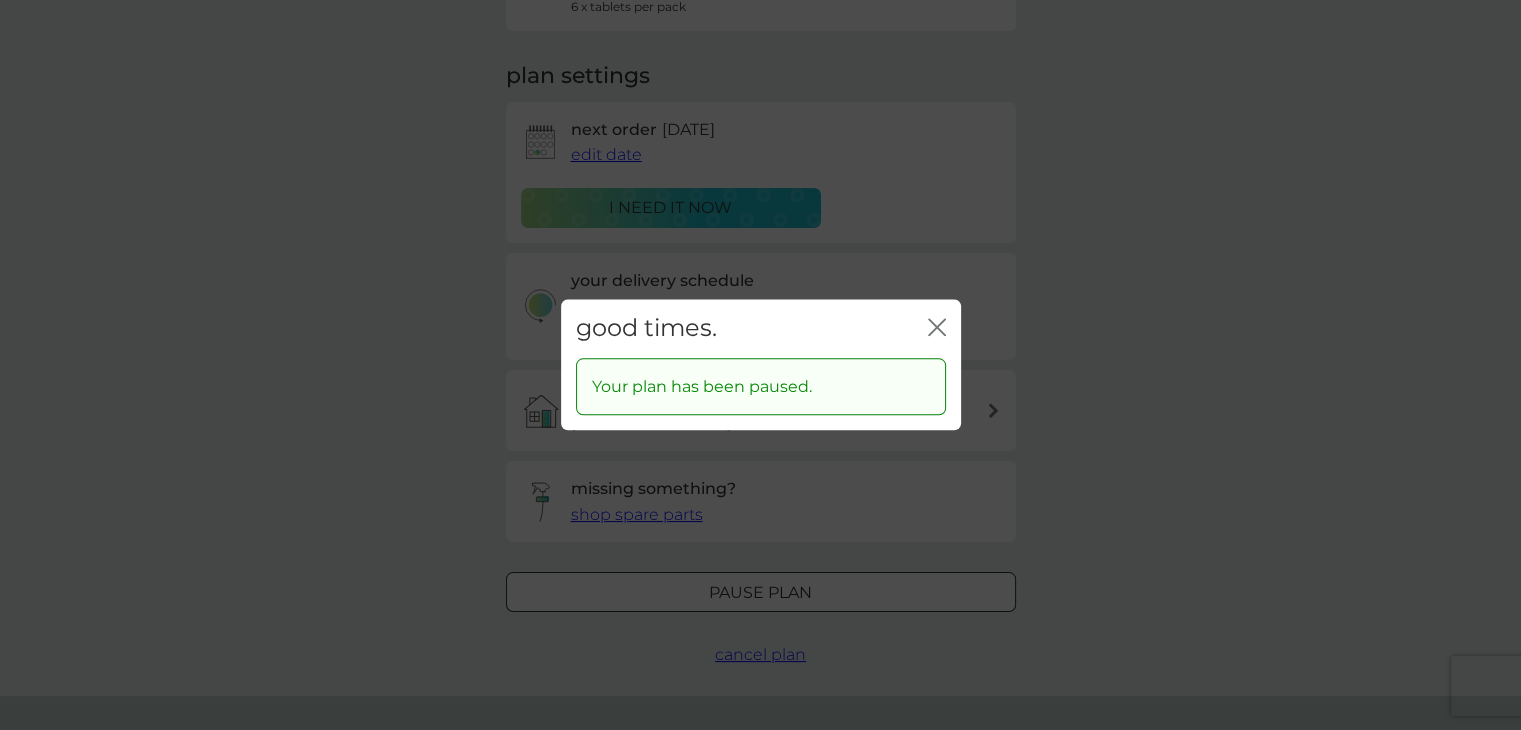 click on "close" 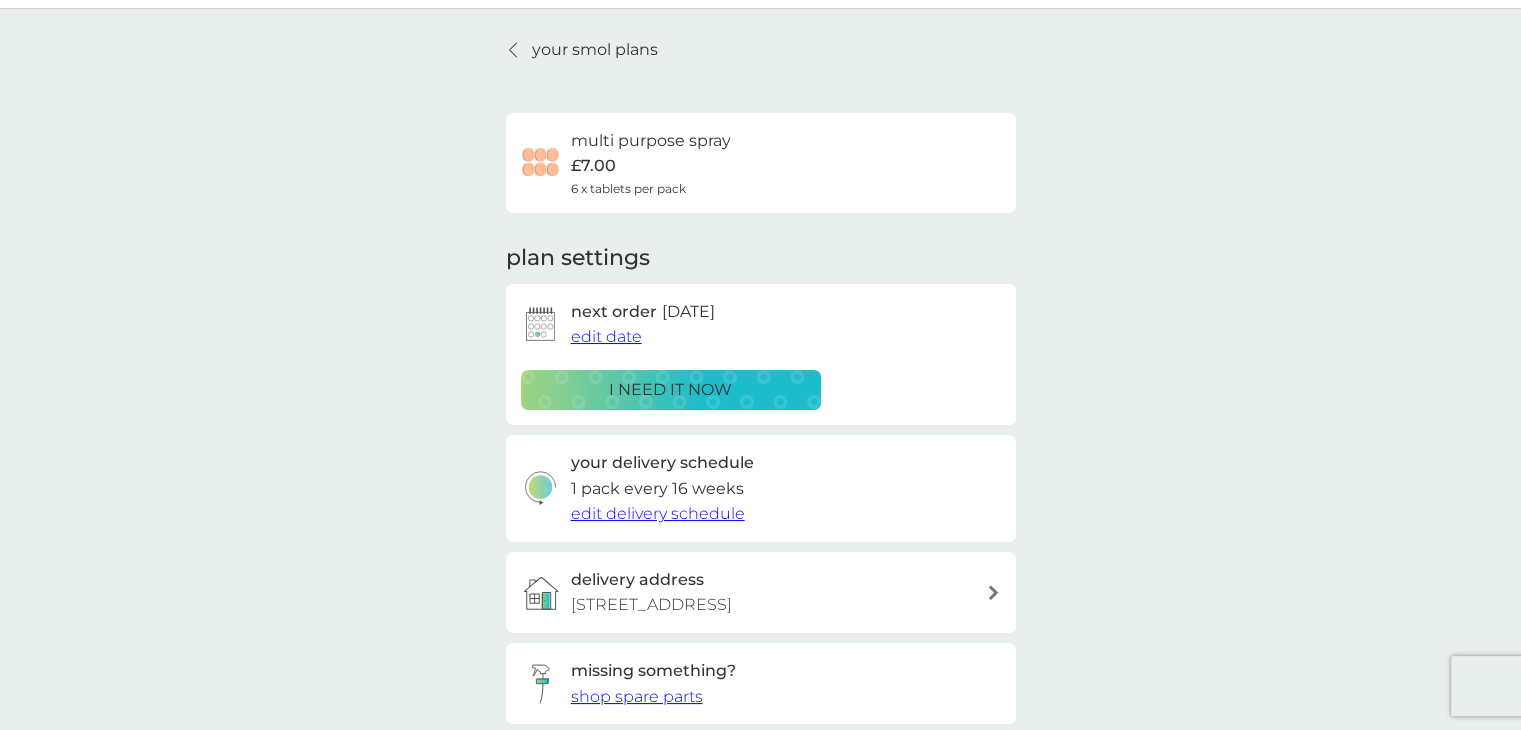scroll, scrollTop: 0, scrollLeft: 0, axis: both 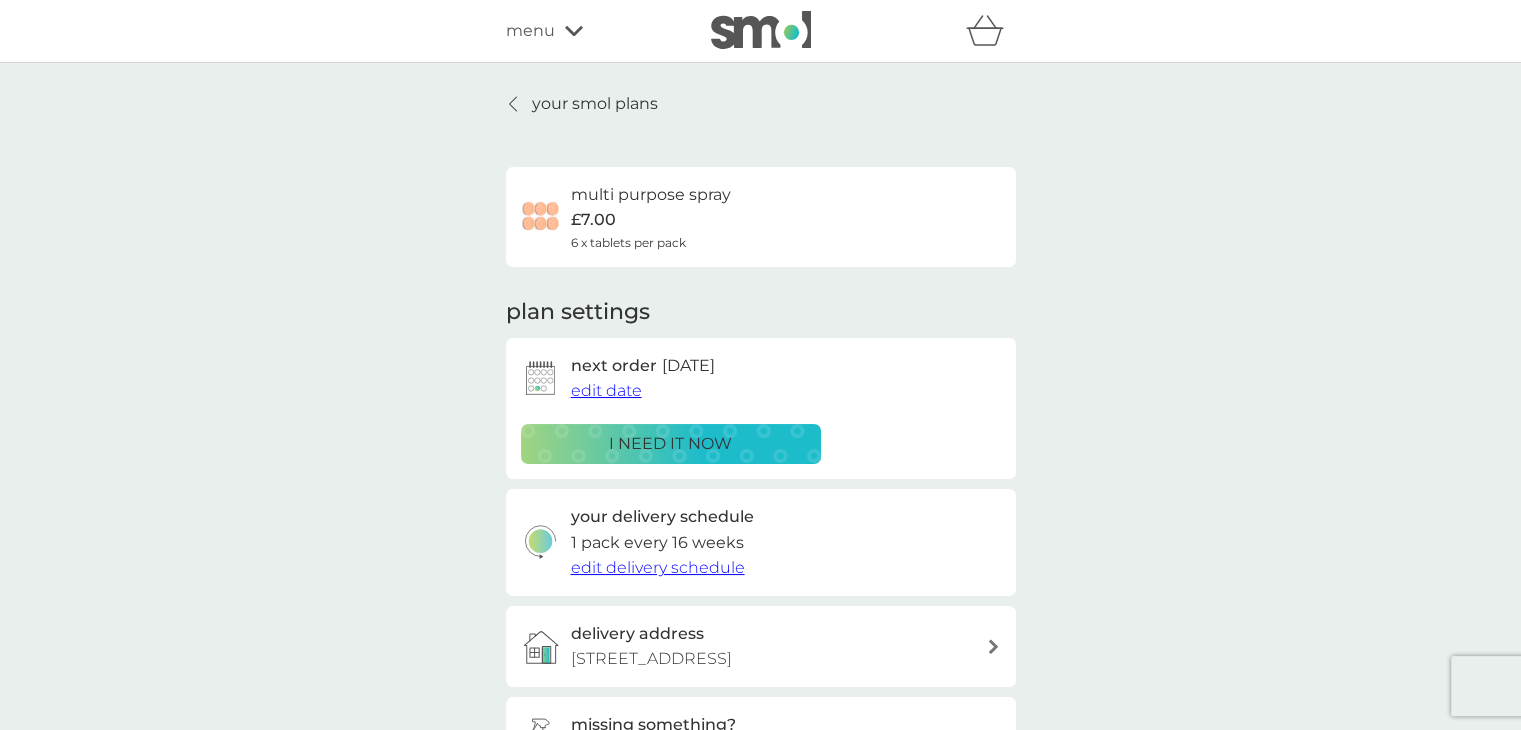 click on "your smol plans" at bounding box center (595, 104) 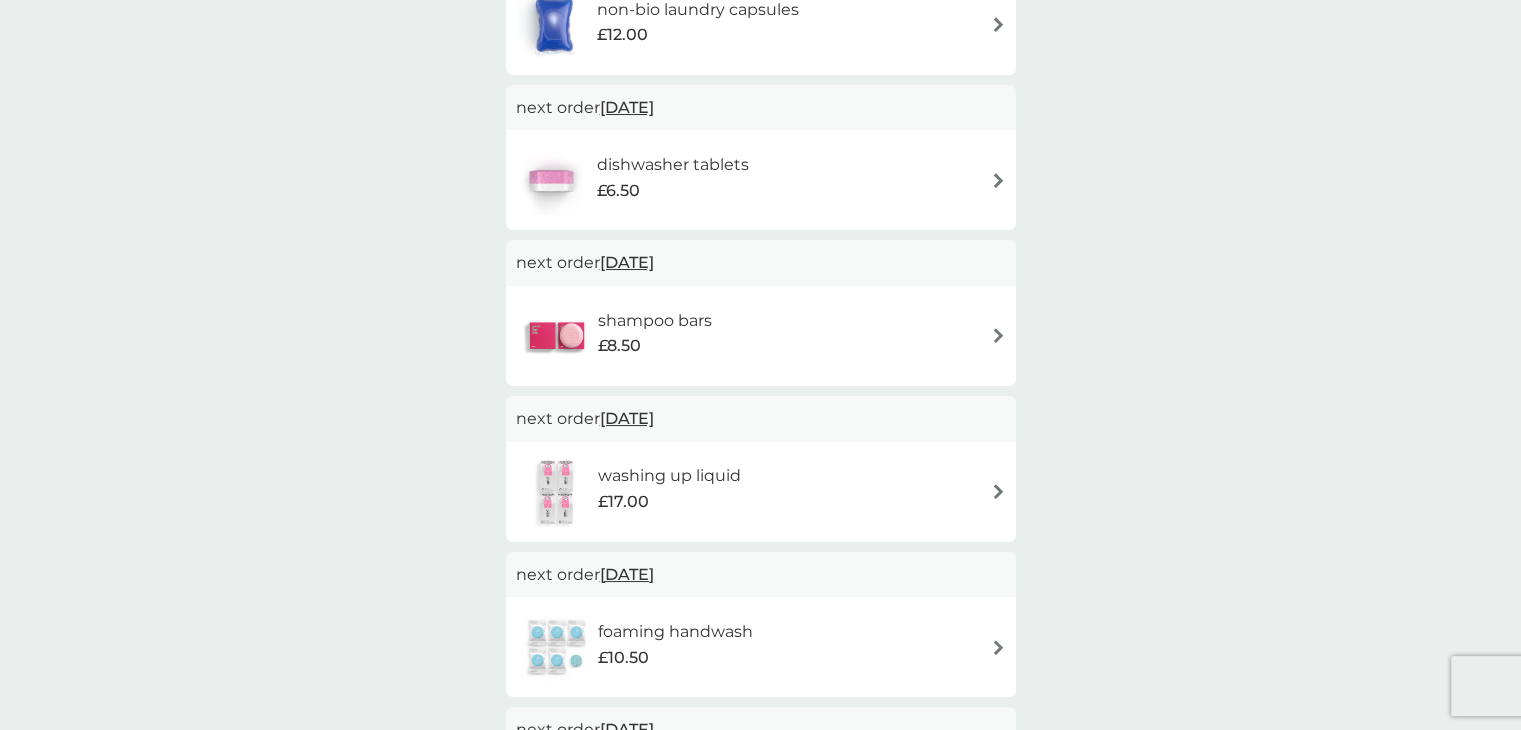 scroll, scrollTop: 490, scrollLeft: 0, axis: vertical 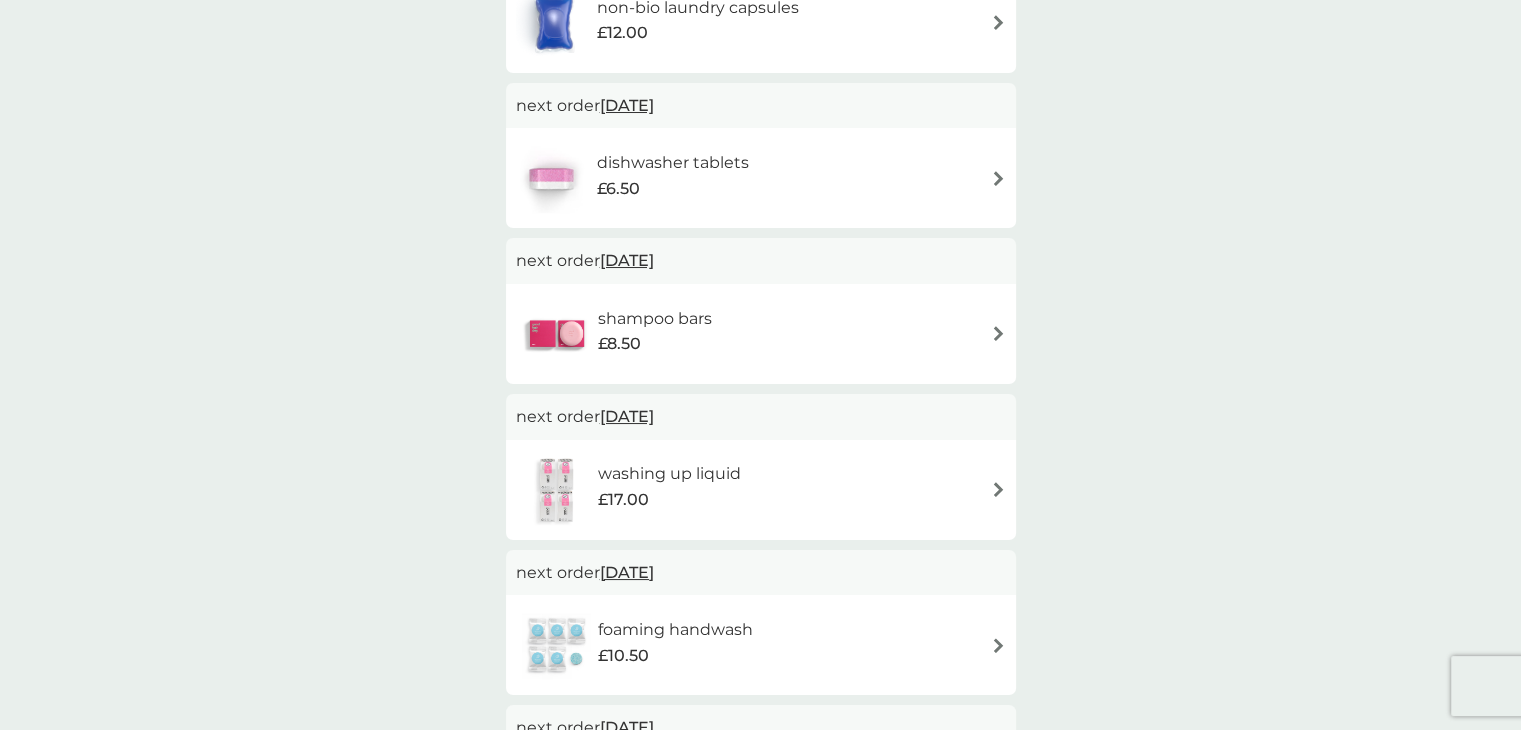 click on "[DATE]" at bounding box center (627, 260) 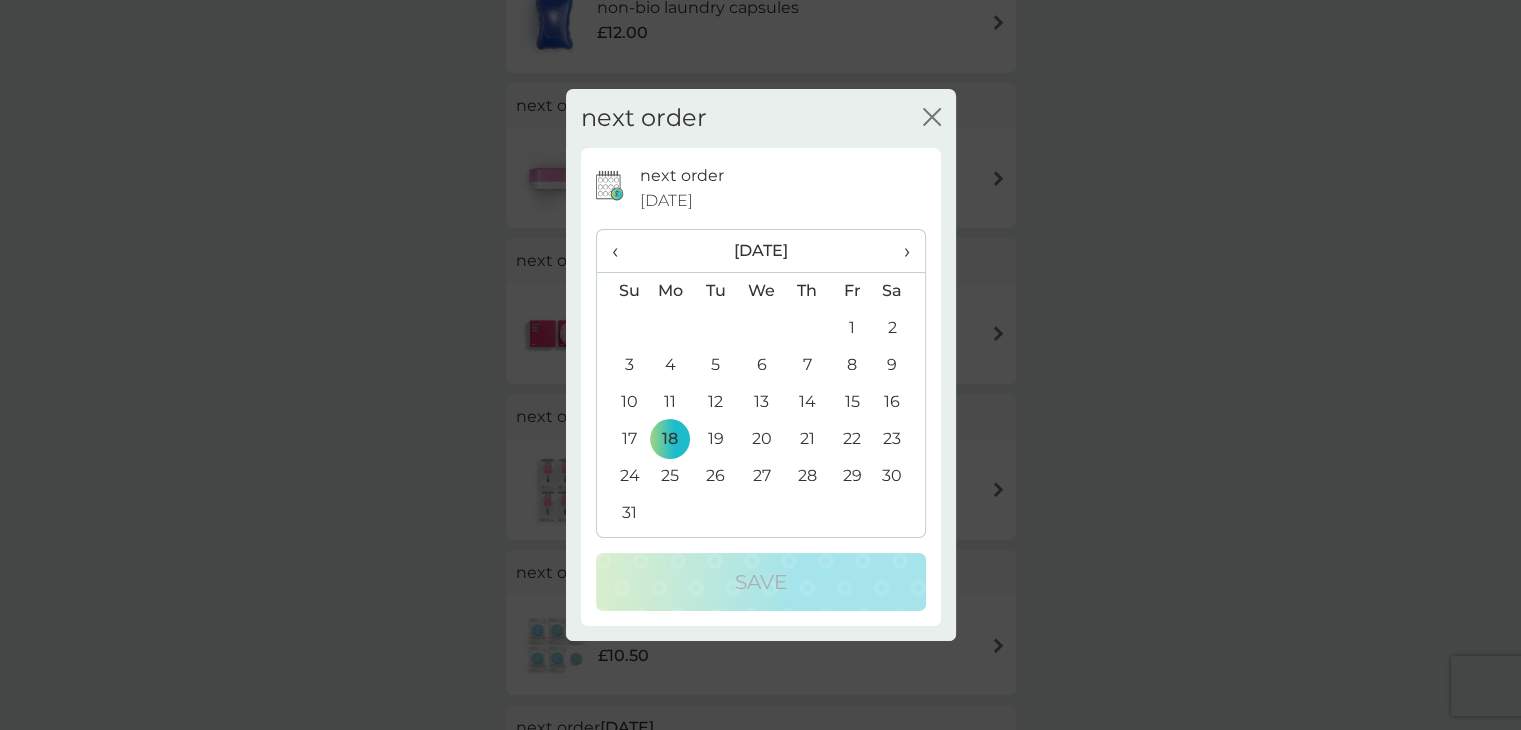 click on "24" at bounding box center [622, 476] 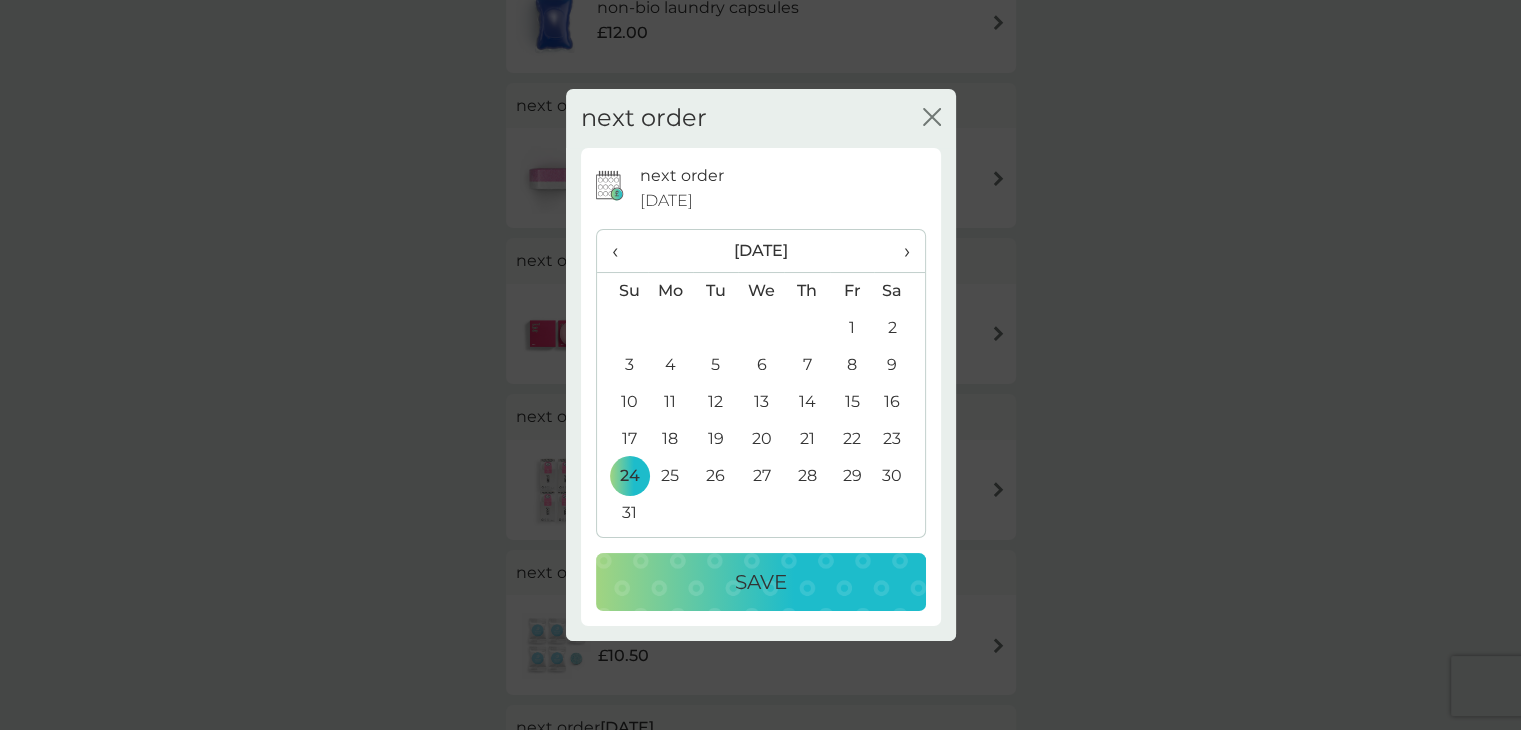click on "Save" at bounding box center [761, 582] 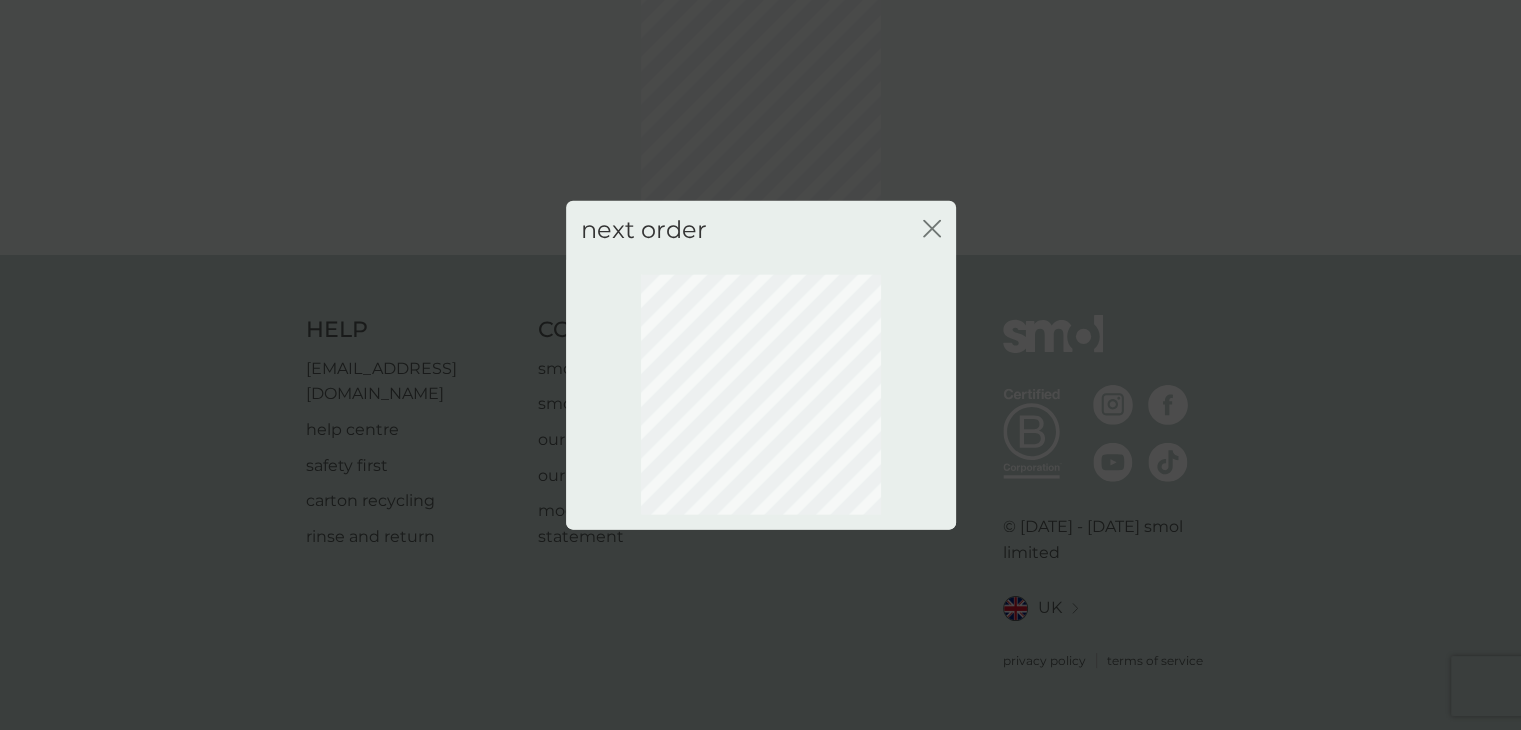 scroll, scrollTop: 108, scrollLeft: 0, axis: vertical 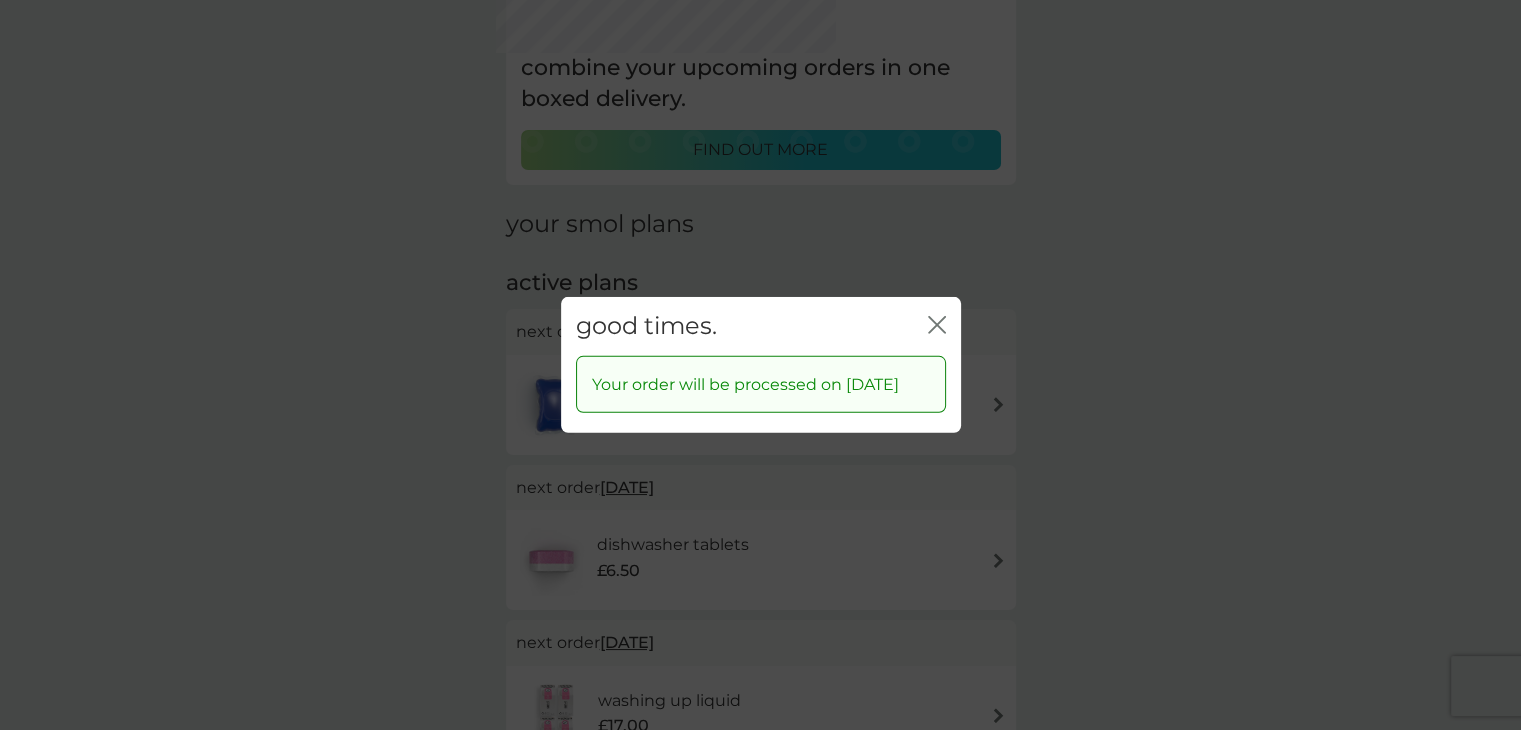 click on "good times. close" at bounding box center [761, 326] 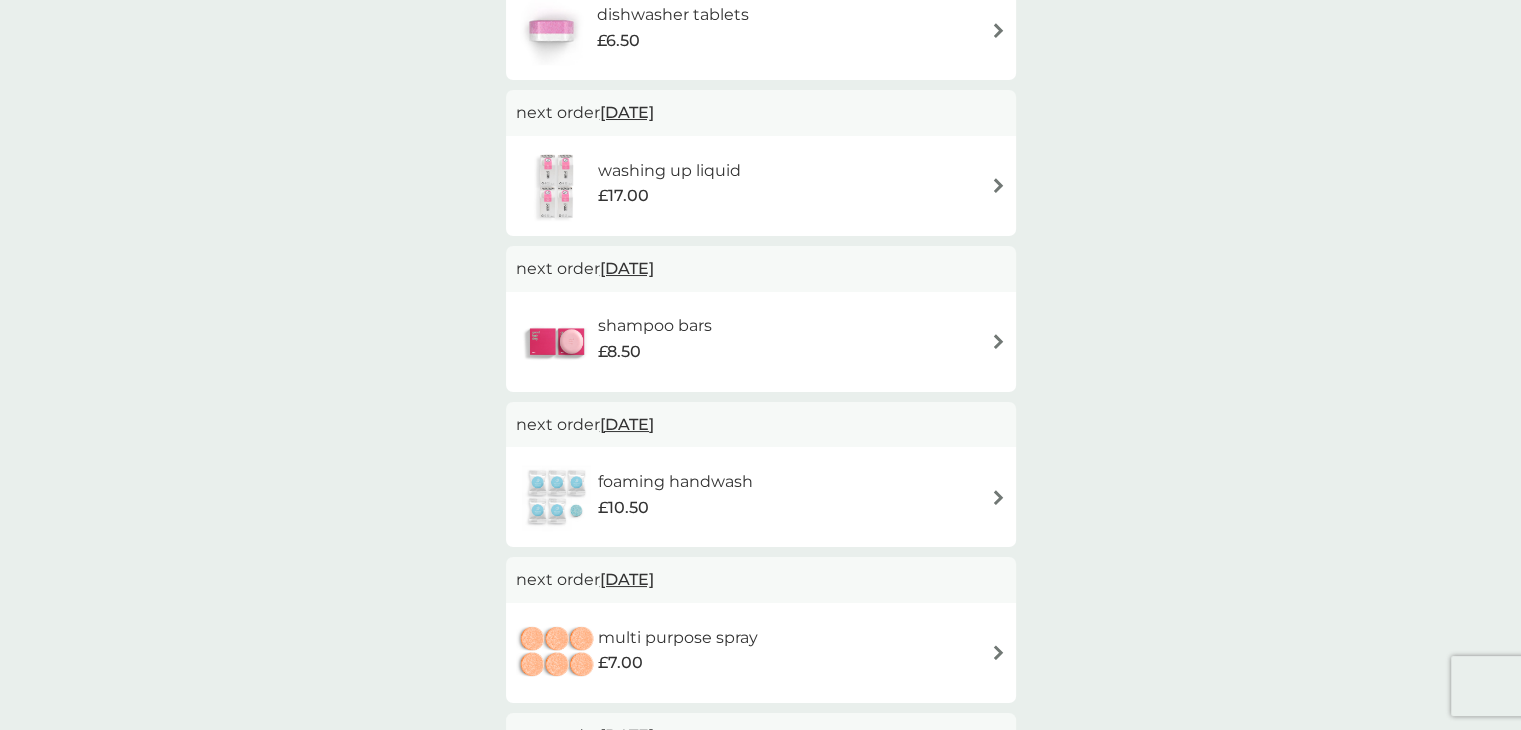 scroll, scrollTop: 639, scrollLeft: 0, axis: vertical 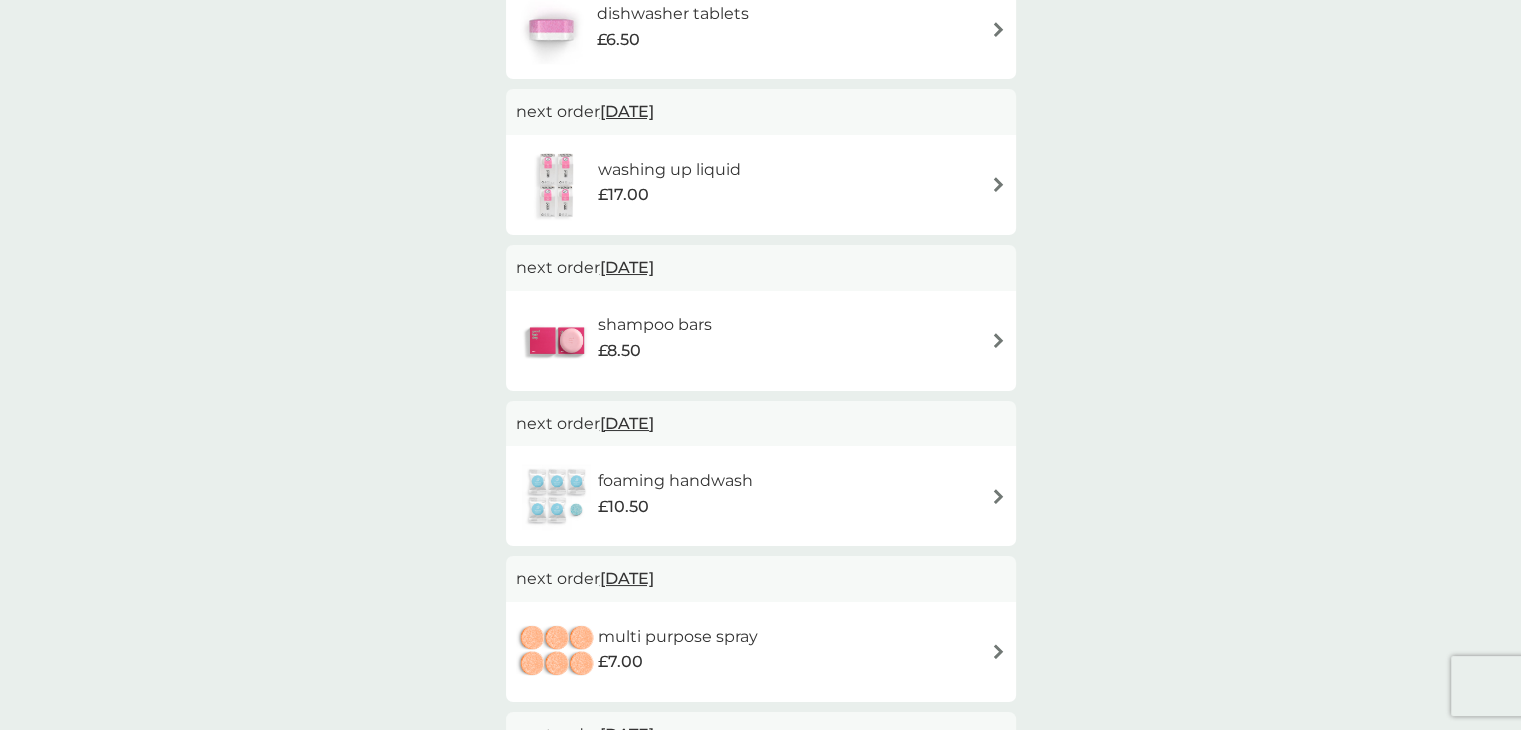 click on "[DATE]" at bounding box center [627, 423] 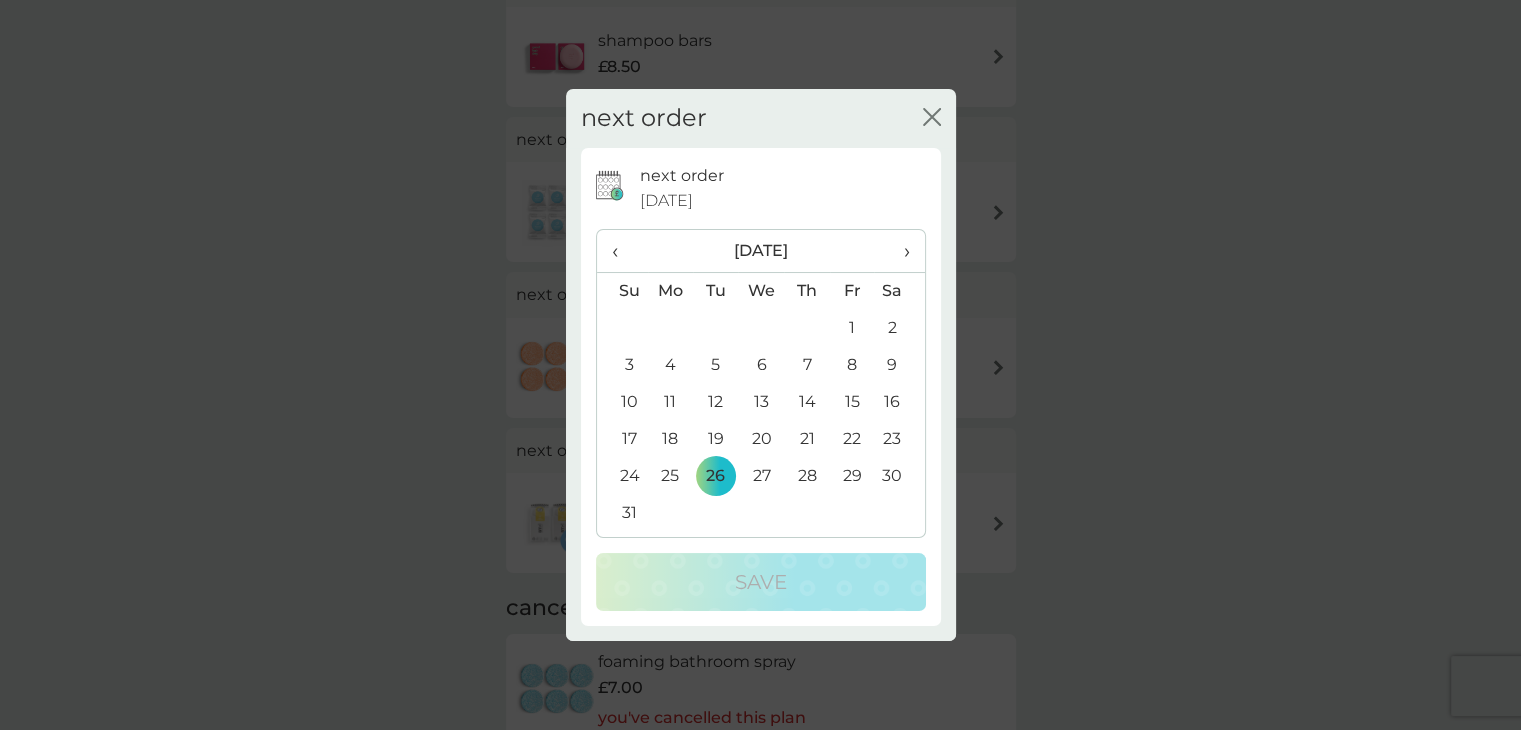 scroll, scrollTop: 928, scrollLeft: 0, axis: vertical 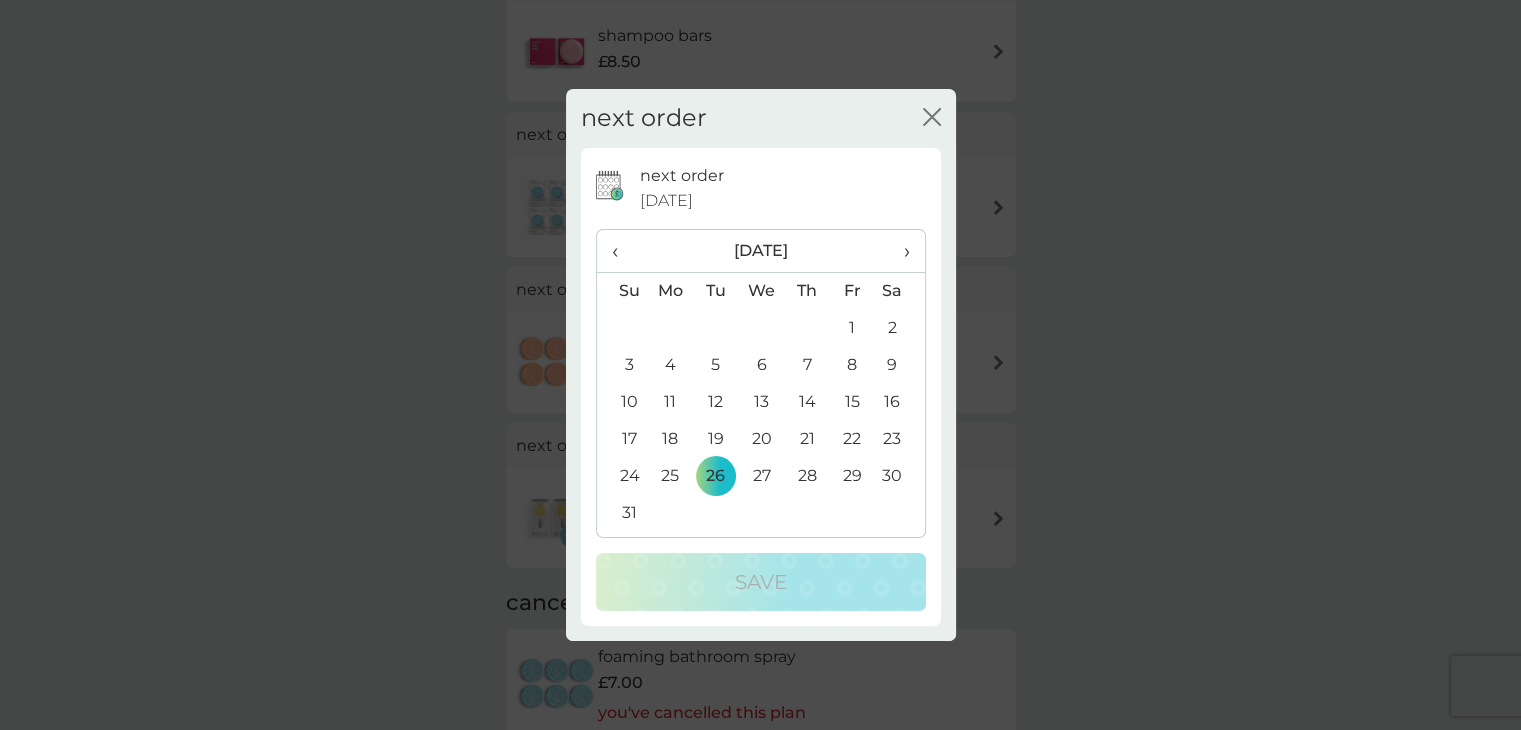 click on "close" 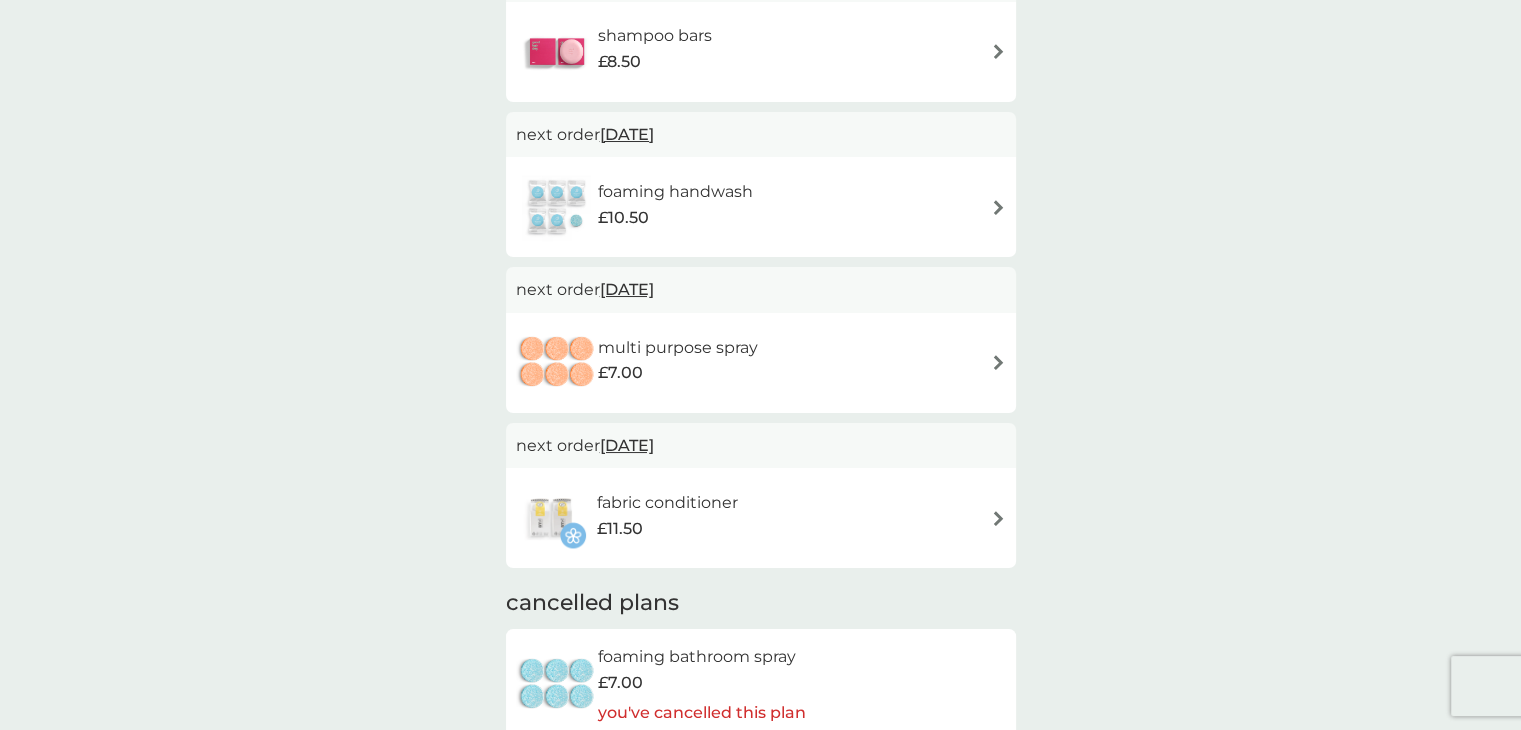 click at bounding box center [998, 362] 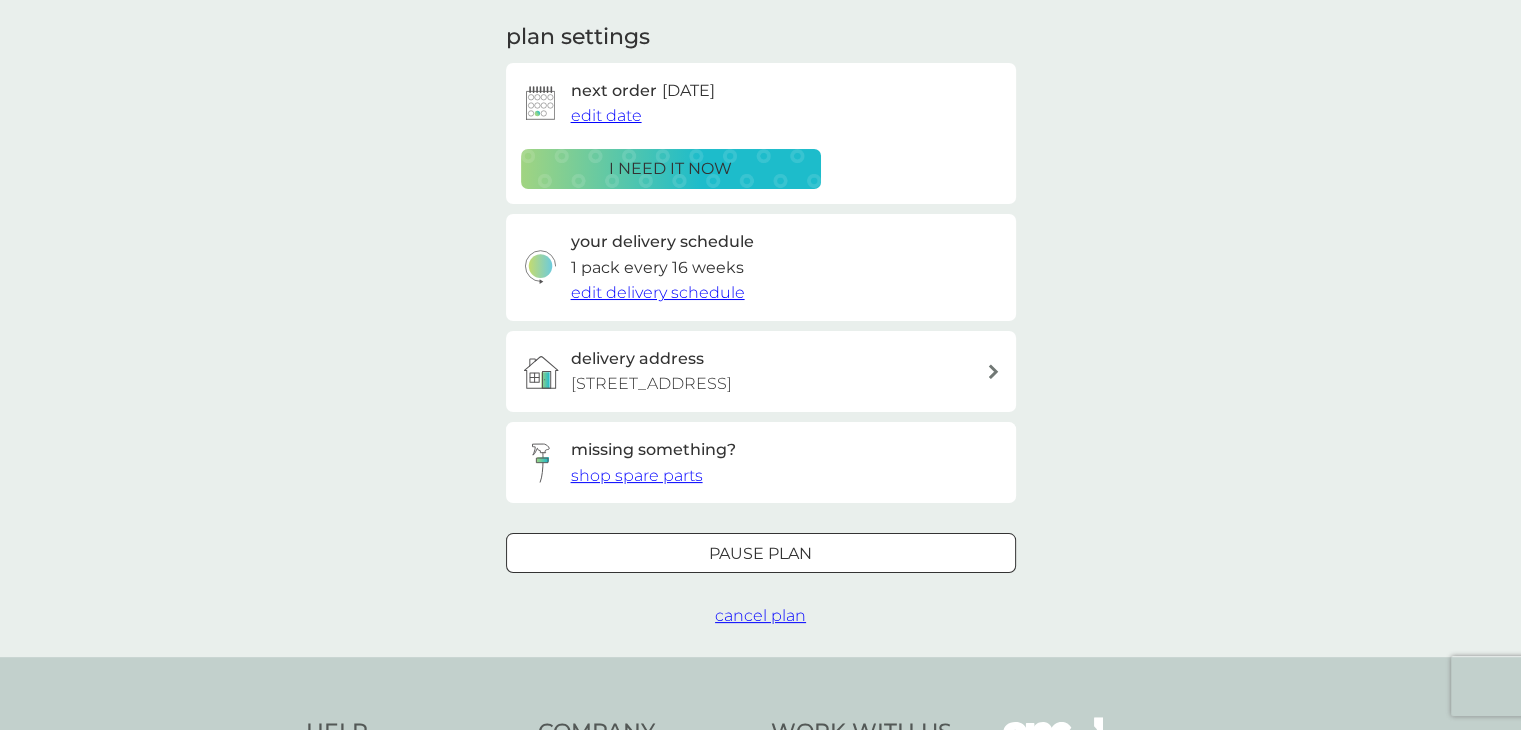 scroll, scrollTop: 276, scrollLeft: 0, axis: vertical 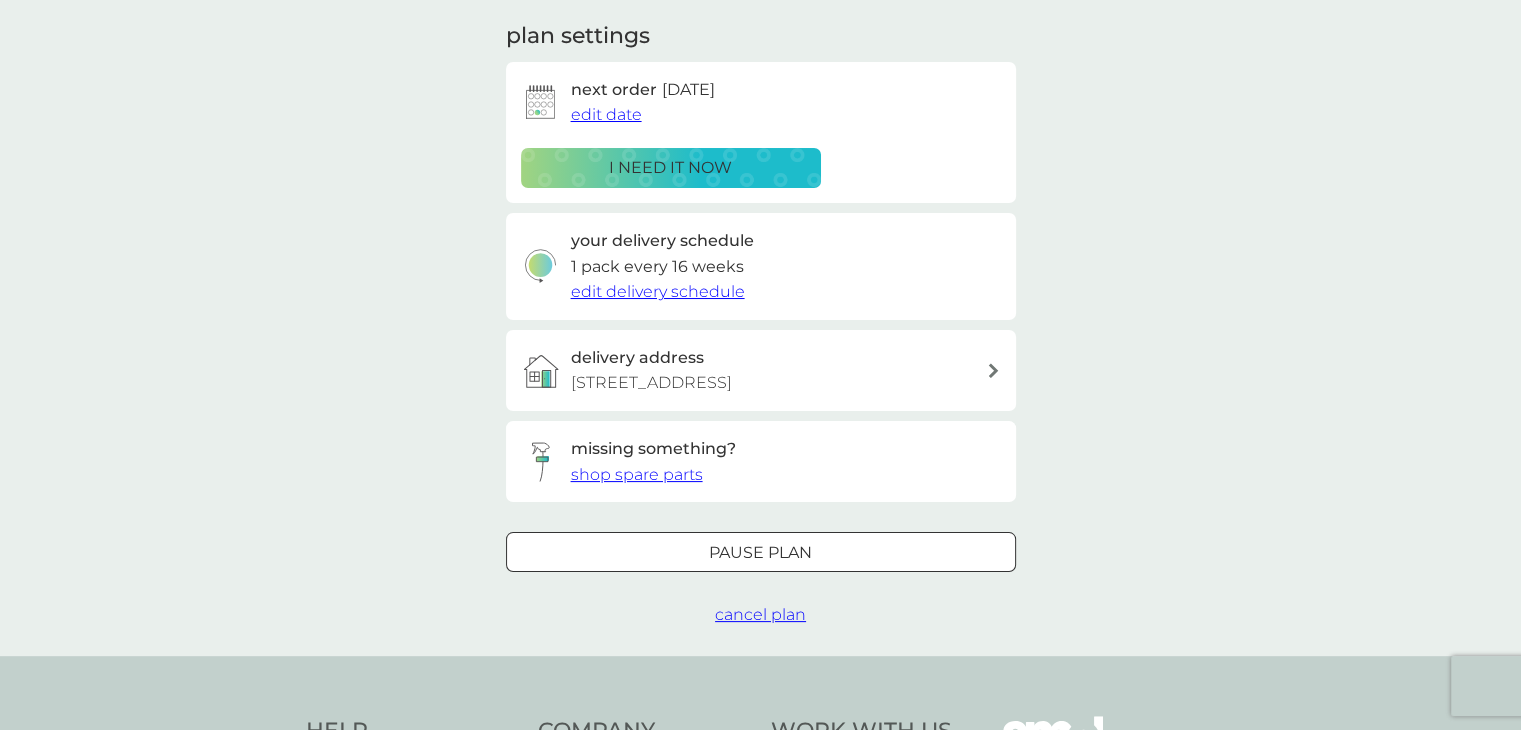 click on "Pause plan" at bounding box center (760, 553) 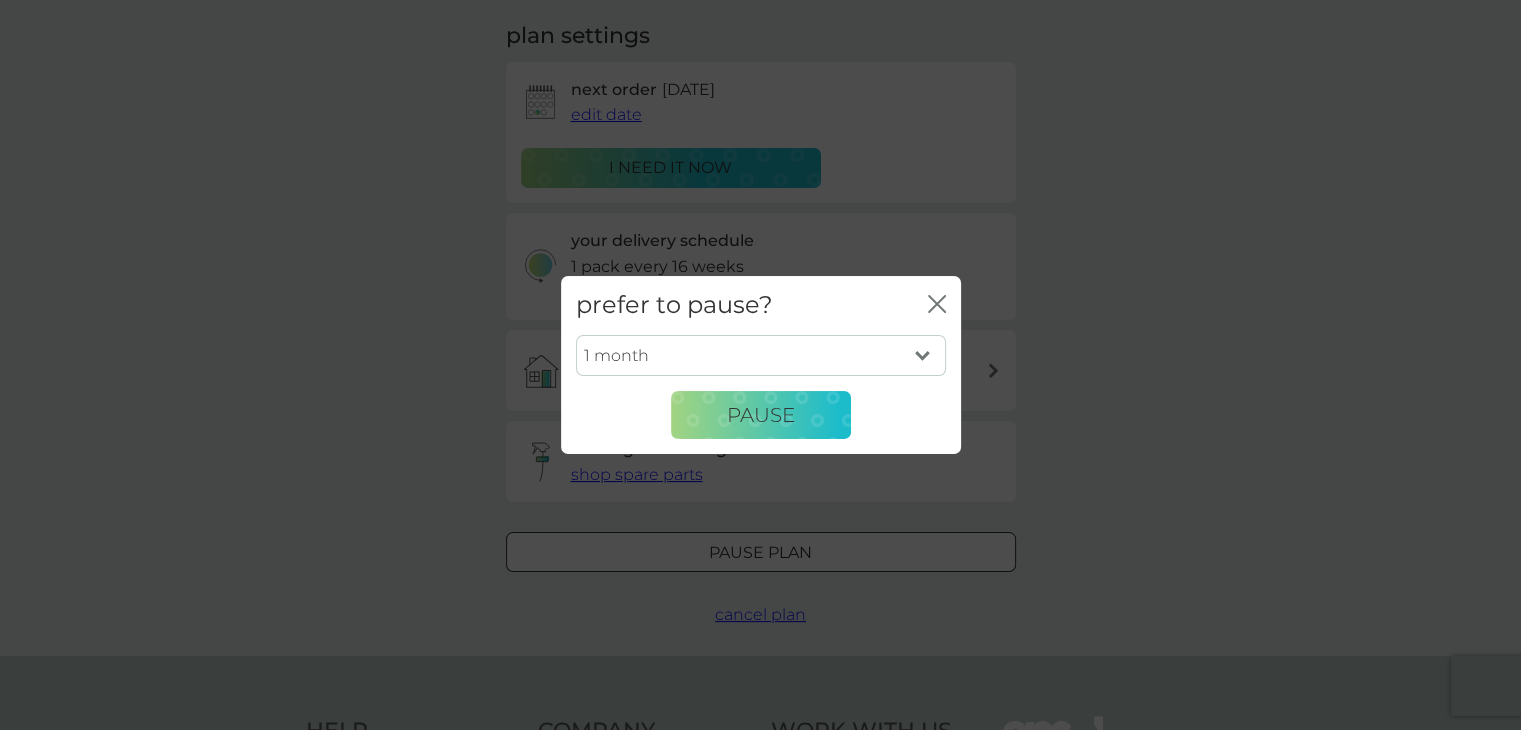 click on "1 month 2 months 3 months 4 months 5 months 6 months" at bounding box center [761, 356] 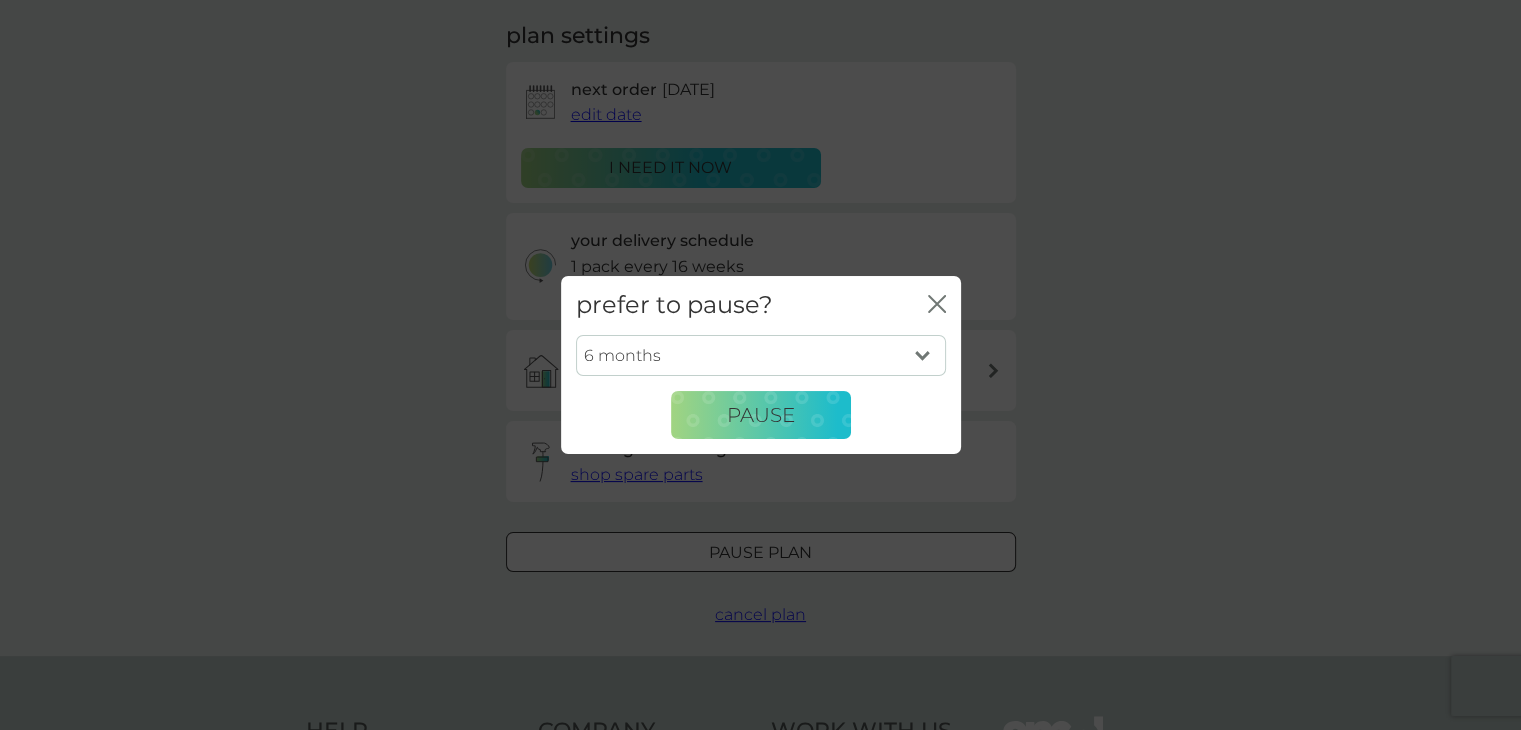 click on "1 month 2 months 3 months 4 months 5 months 6 months" at bounding box center [761, 356] 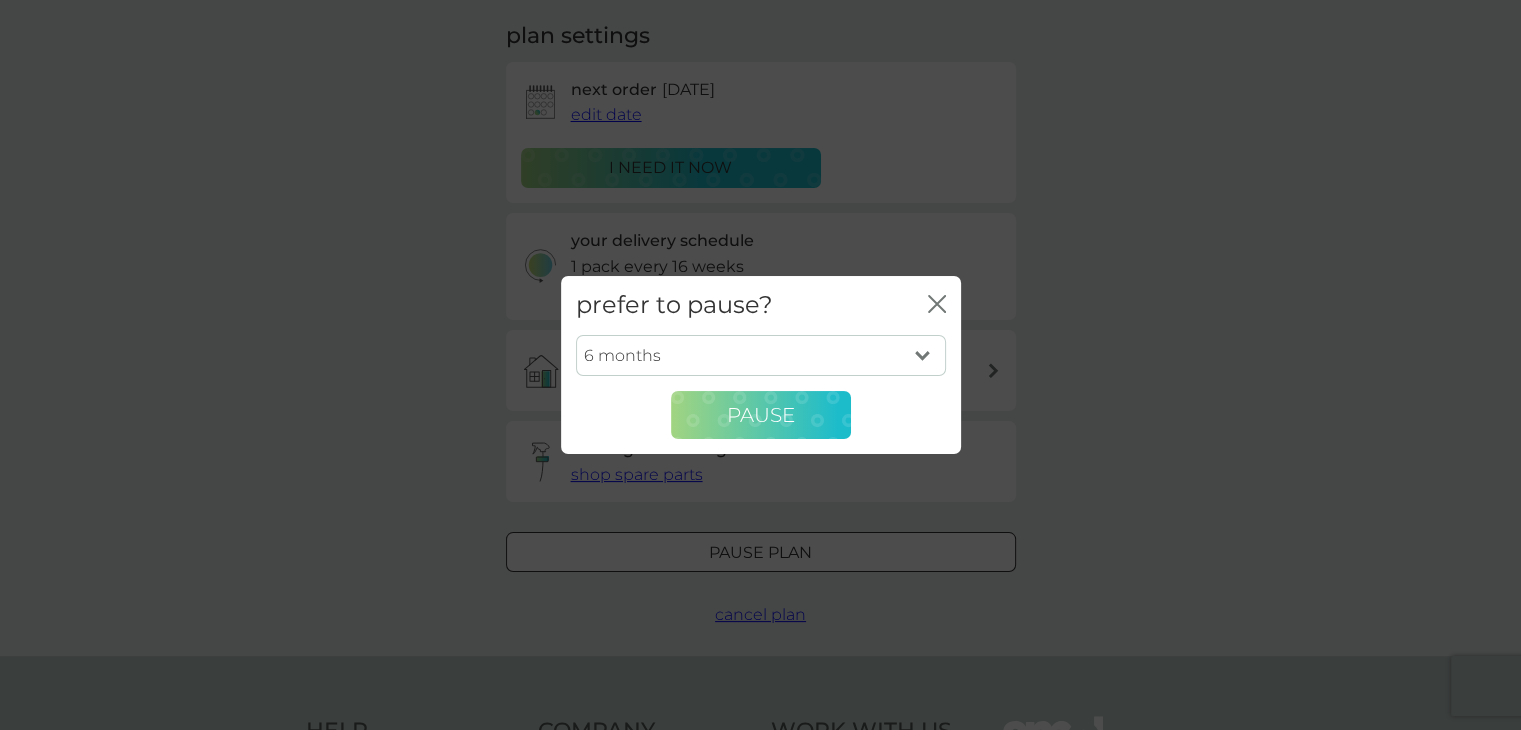 click on "Pause" at bounding box center [761, 415] 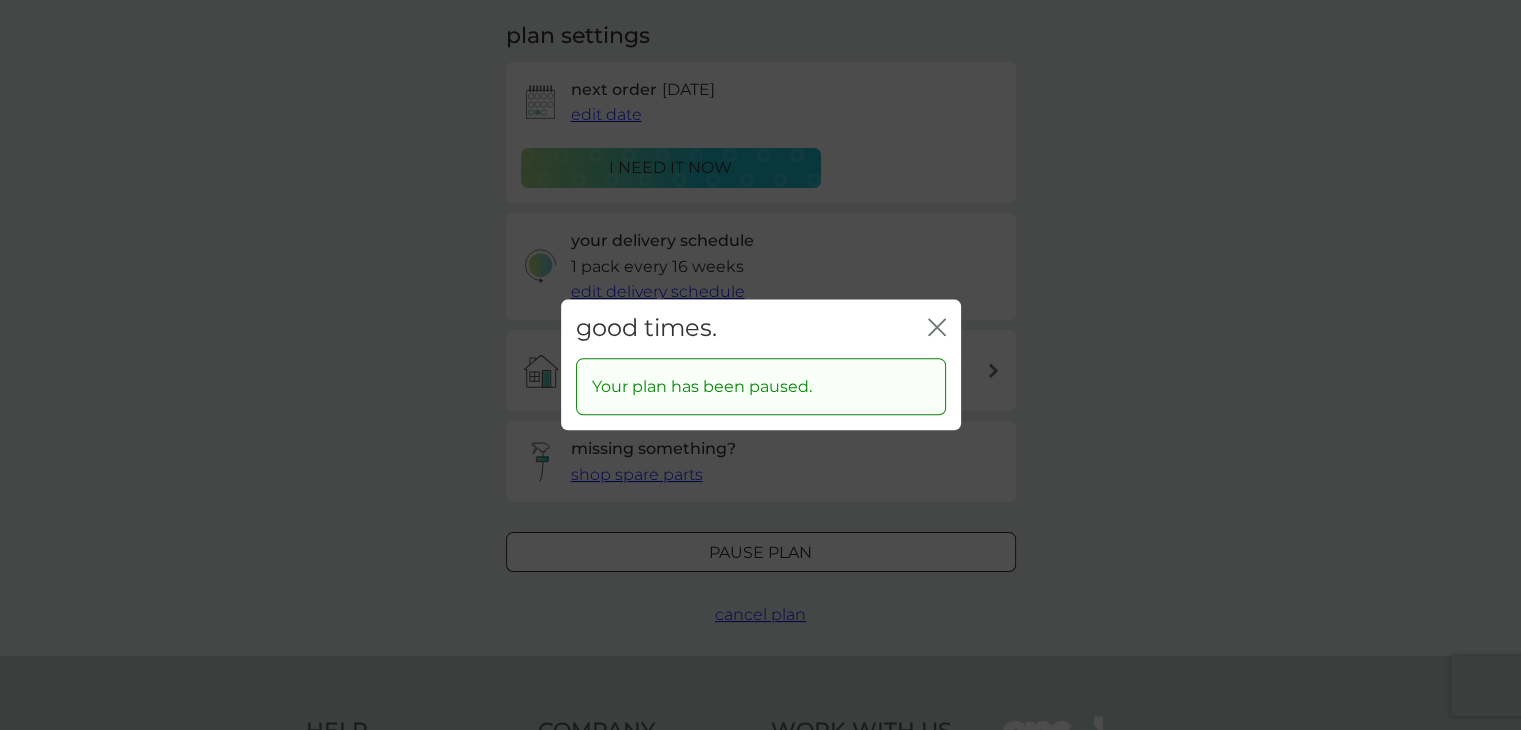 click 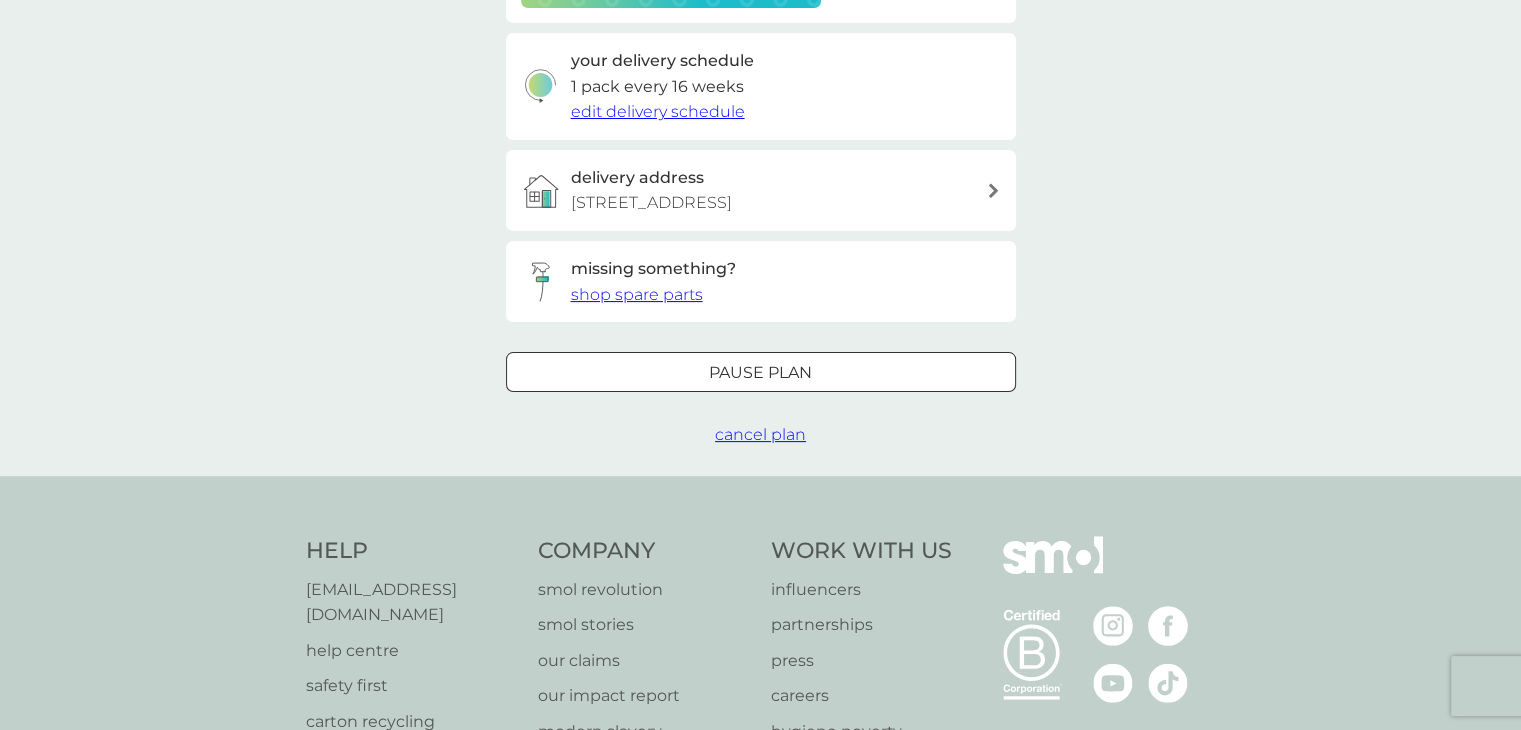 scroll, scrollTop: 463, scrollLeft: 0, axis: vertical 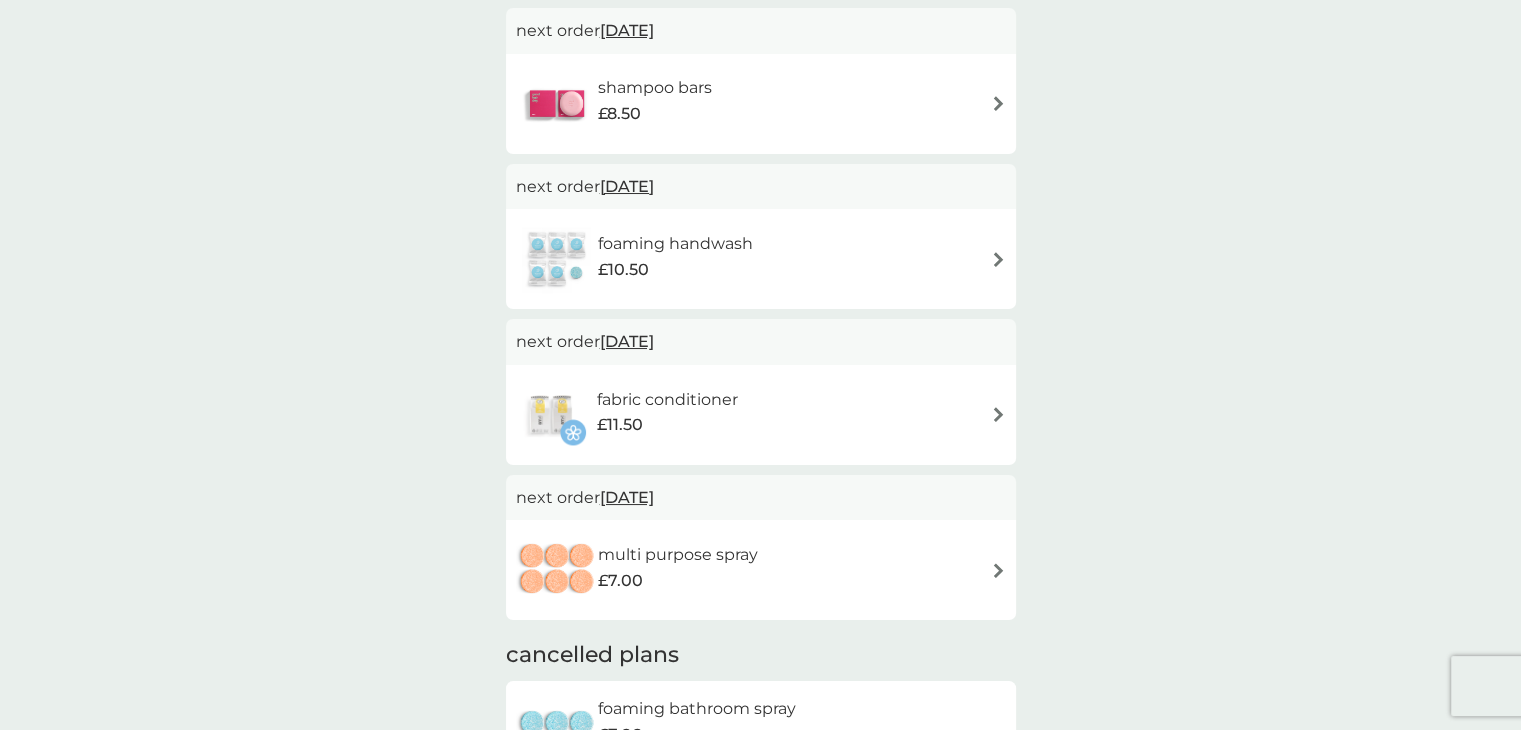 click on "foaming handwash £10.50" at bounding box center [761, 259] 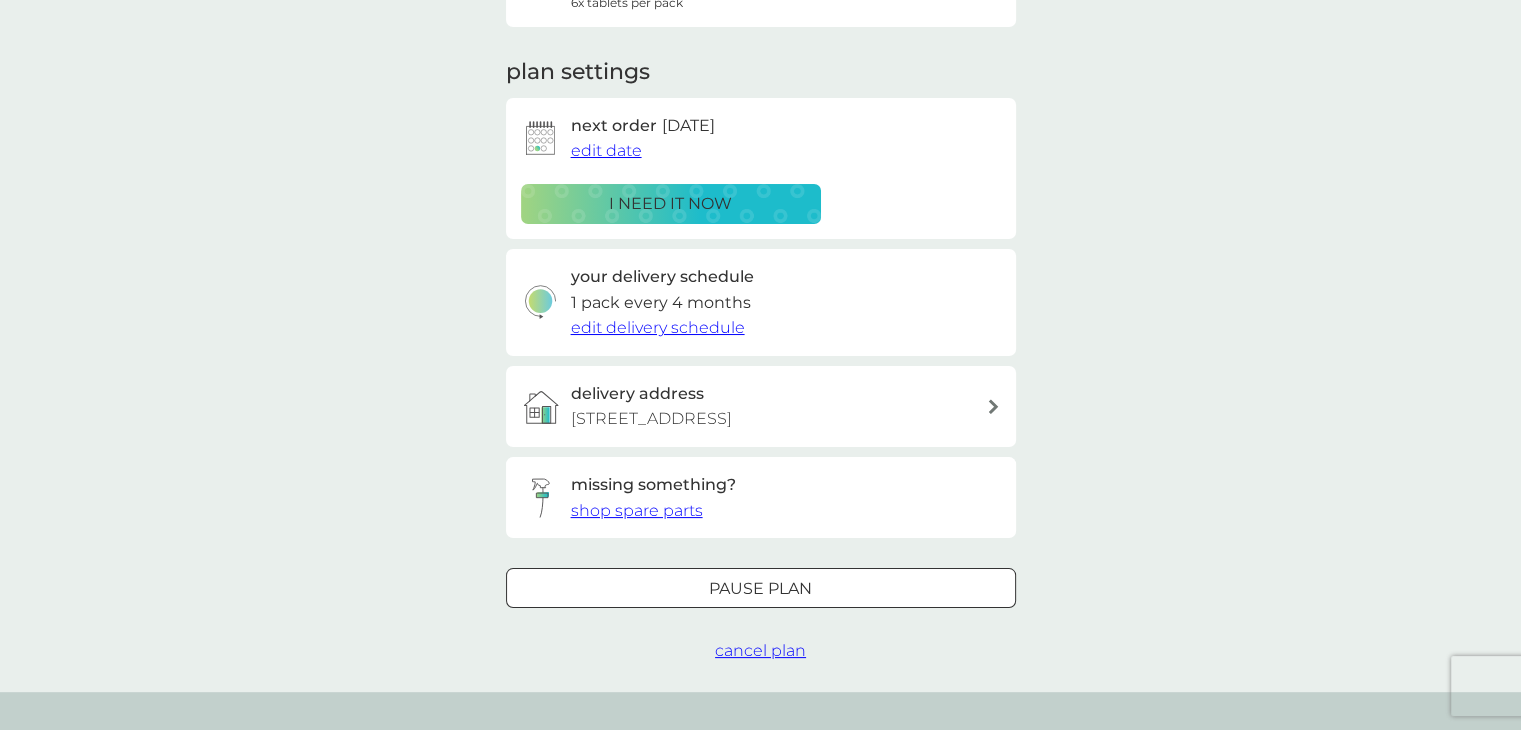 scroll, scrollTop: 240, scrollLeft: 0, axis: vertical 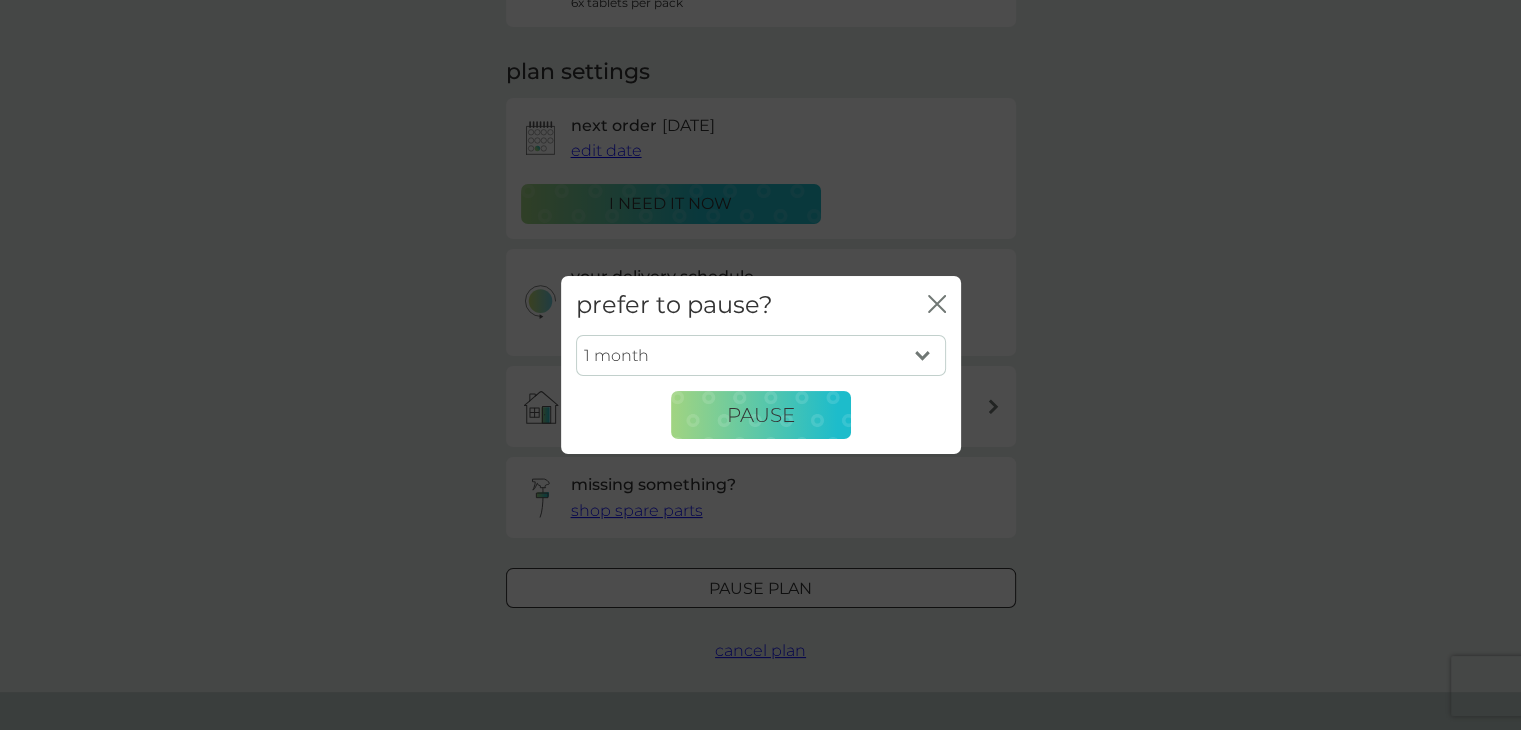 click on "1 month 2 months 3 months 4 months 5 months 6 months" at bounding box center [761, 356] 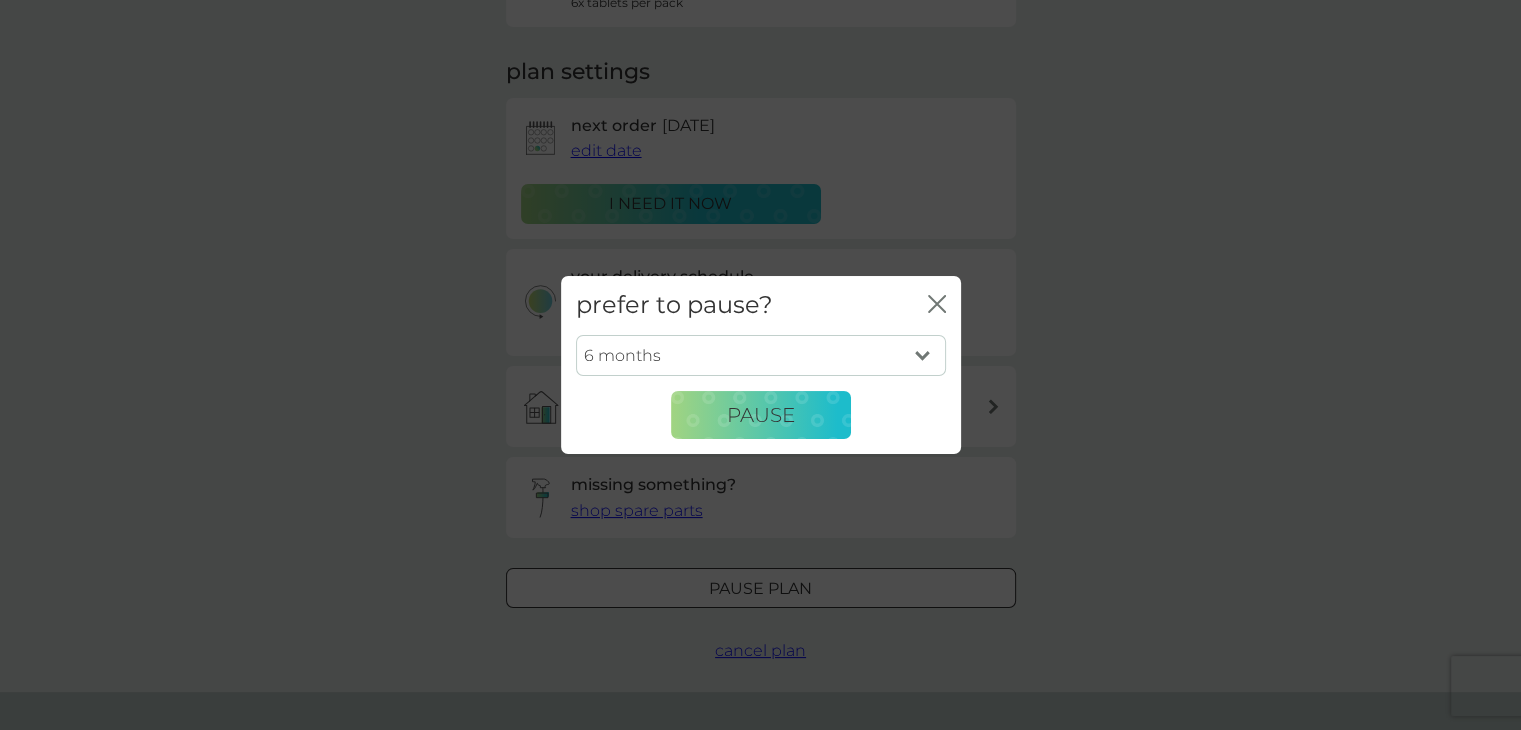 click on "1 month 2 months 3 months 4 months 5 months 6 months" at bounding box center [761, 356] 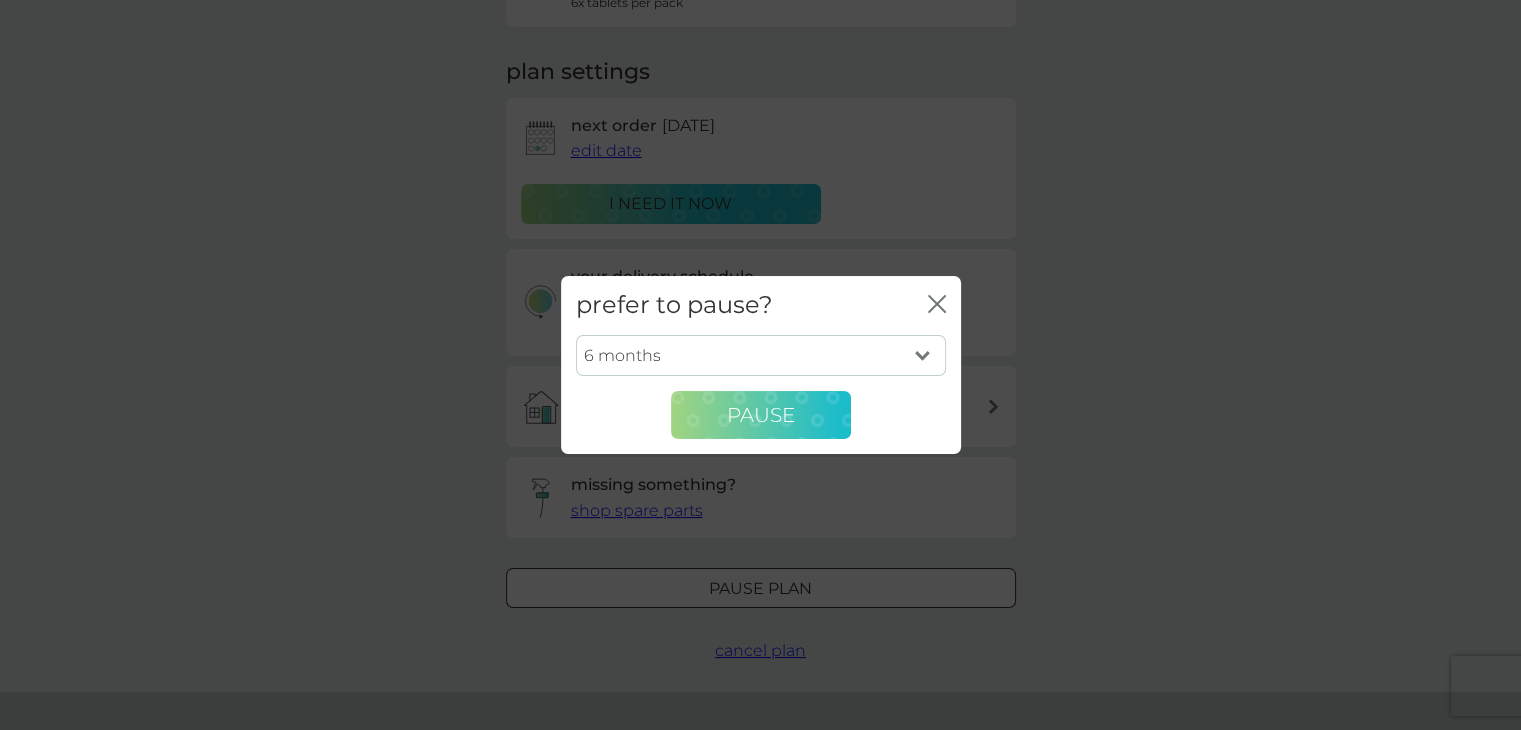 click on "Pause" at bounding box center (761, 415) 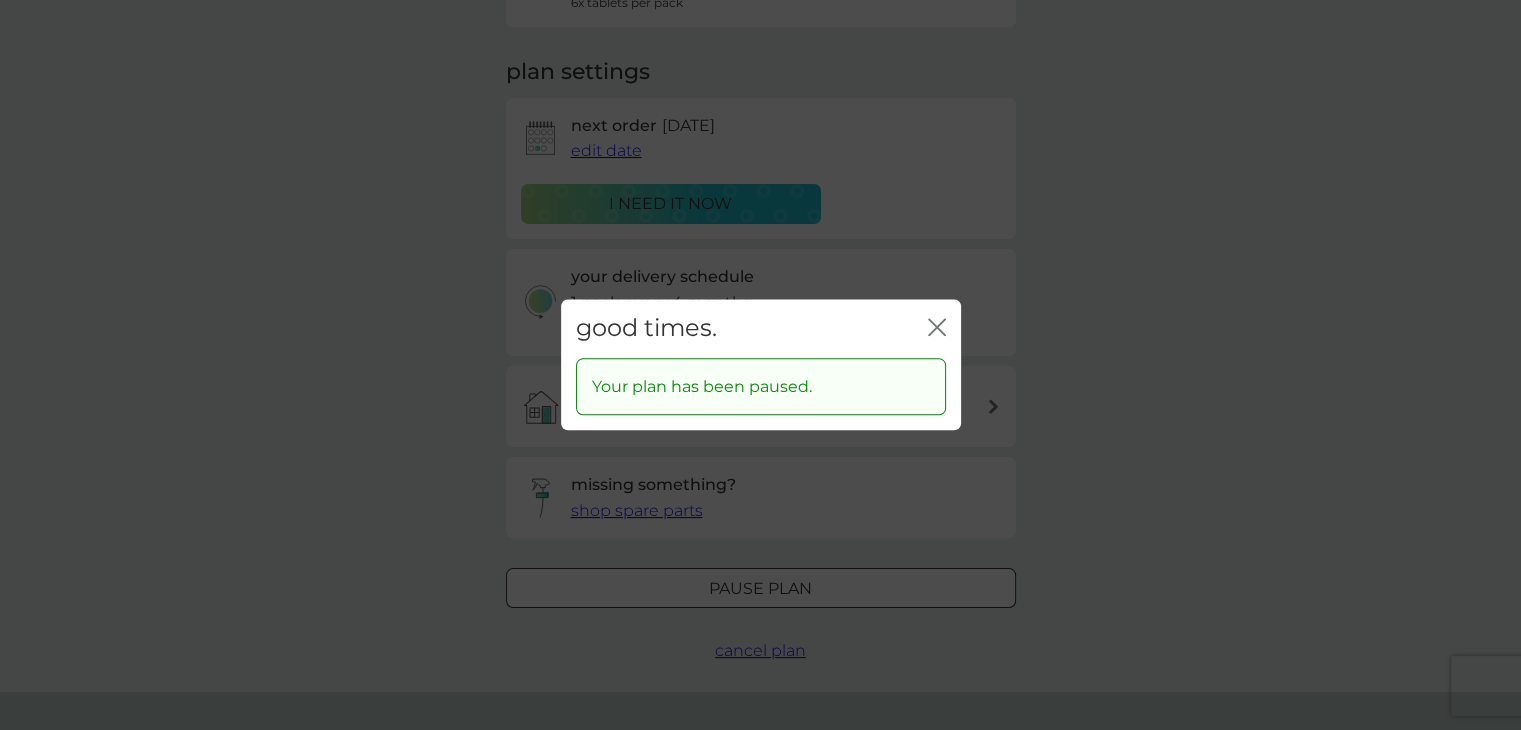 click on "close" 